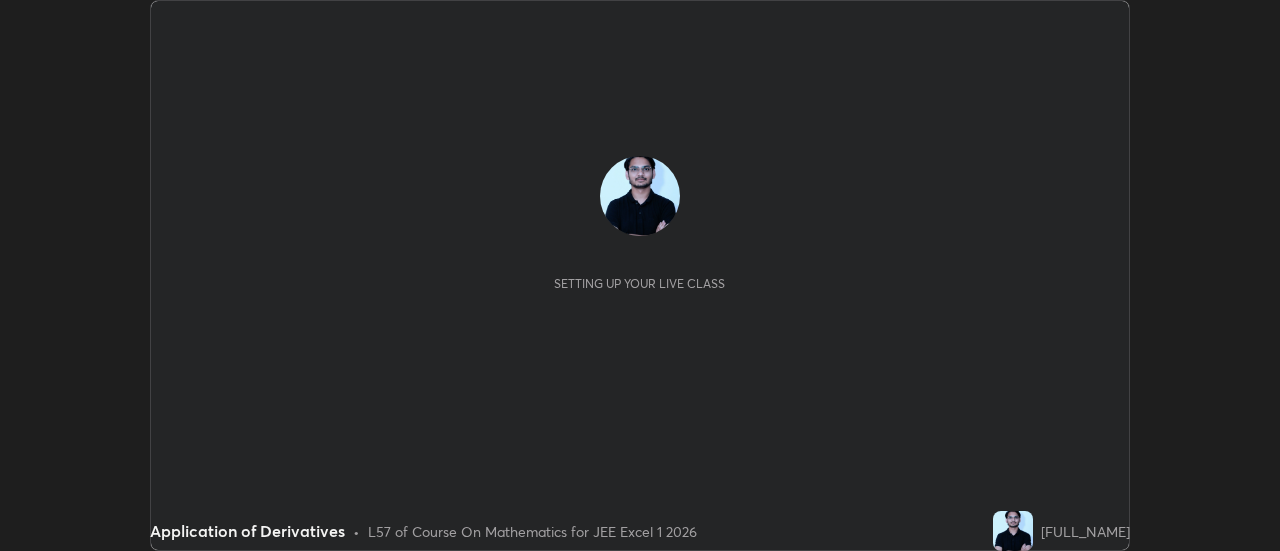scroll, scrollTop: 0, scrollLeft: 0, axis: both 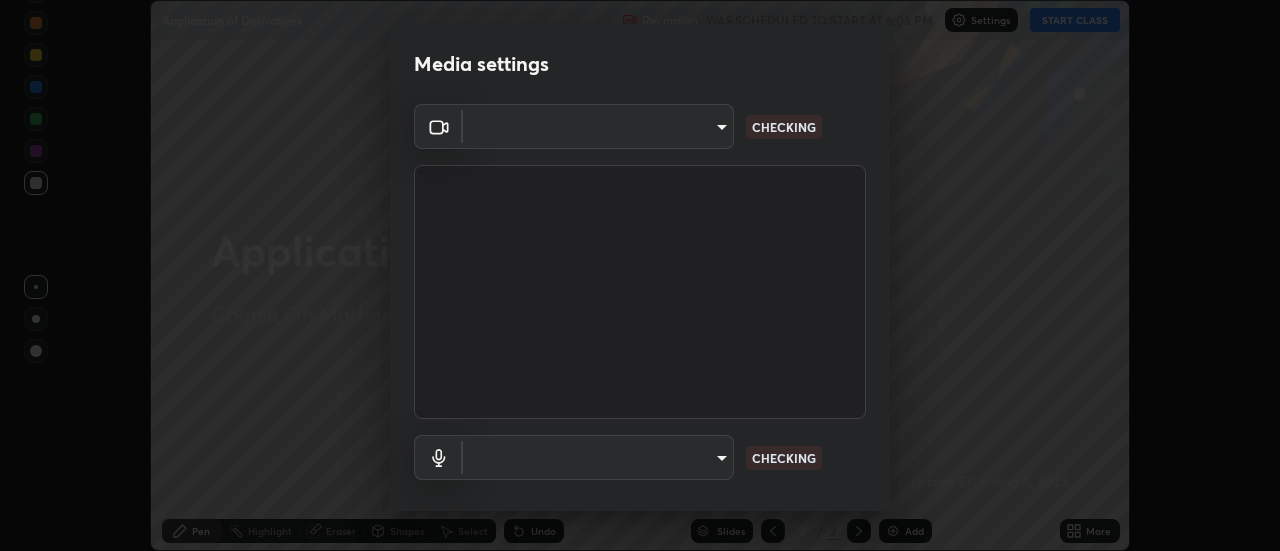type on "c5ed04fab0462d49a1ad3b4b8777cdbb7dc1a14ad55b47a40411d41dbe2fc924" 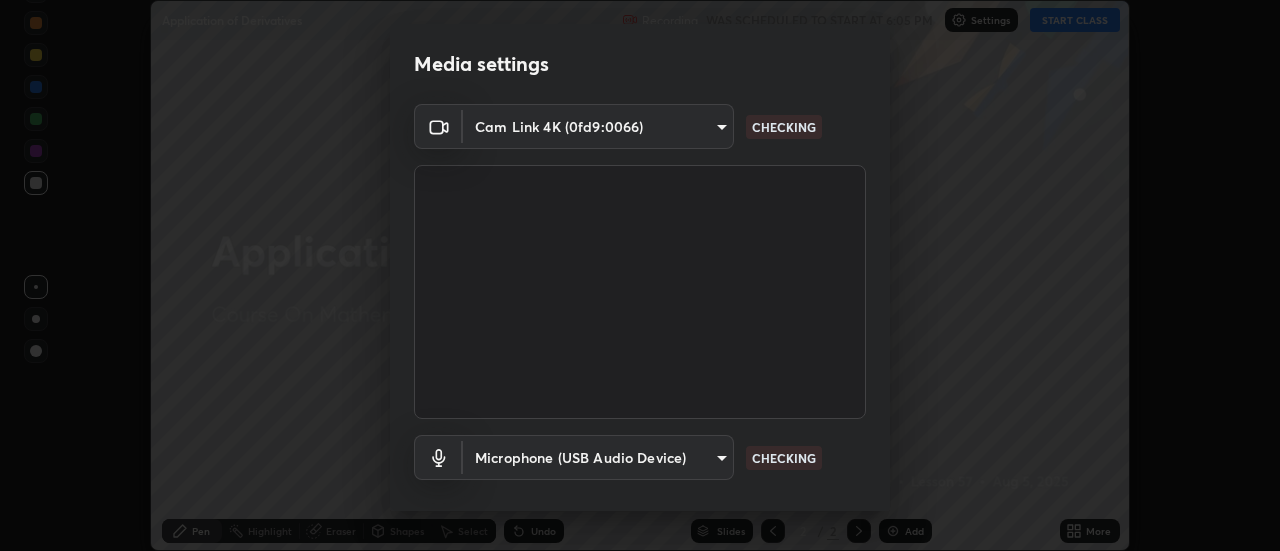 scroll, scrollTop: 105, scrollLeft: 0, axis: vertical 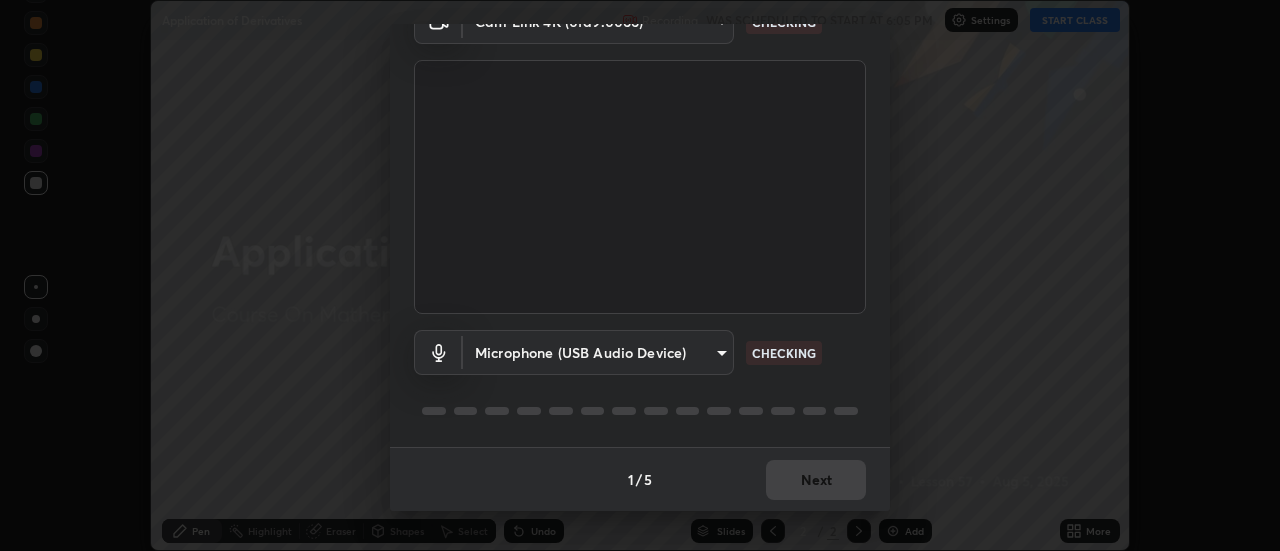 click on "Erase all Application of Derivatives Recording WAS SCHEDULED TO START AT  6:05 PM Settings START CLASS Setting up your live class Application of Derivatives • L57 of Course On Mathematics for JEE Excel 1 2026 [FULL_NAME] Pen Highlight Eraser Shapes Select Undo Slides 2 / 2 Add More No doubts shared Encourage your learners to ask a doubt for better clarity Report an issue Reason for reporting Buffering Chat not working Audio - Video sync issue Educator video quality low ​ Attach an image Report Media settings Cam Link 4K (0fd9:0066) [HASH] CHECKING Microphone (USB Audio Device) [HASH] CHECKING 1 / 5 Next" at bounding box center [640, 275] 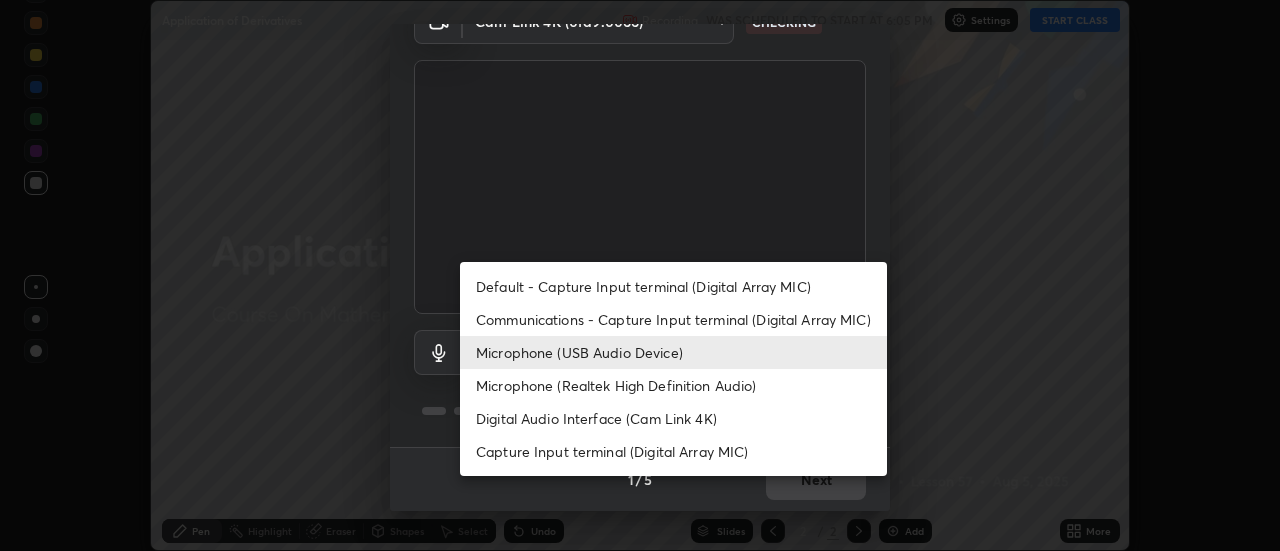 click on "Communications - Capture Input terminal (Digital Array MIC)" at bounding box center [673, 319] 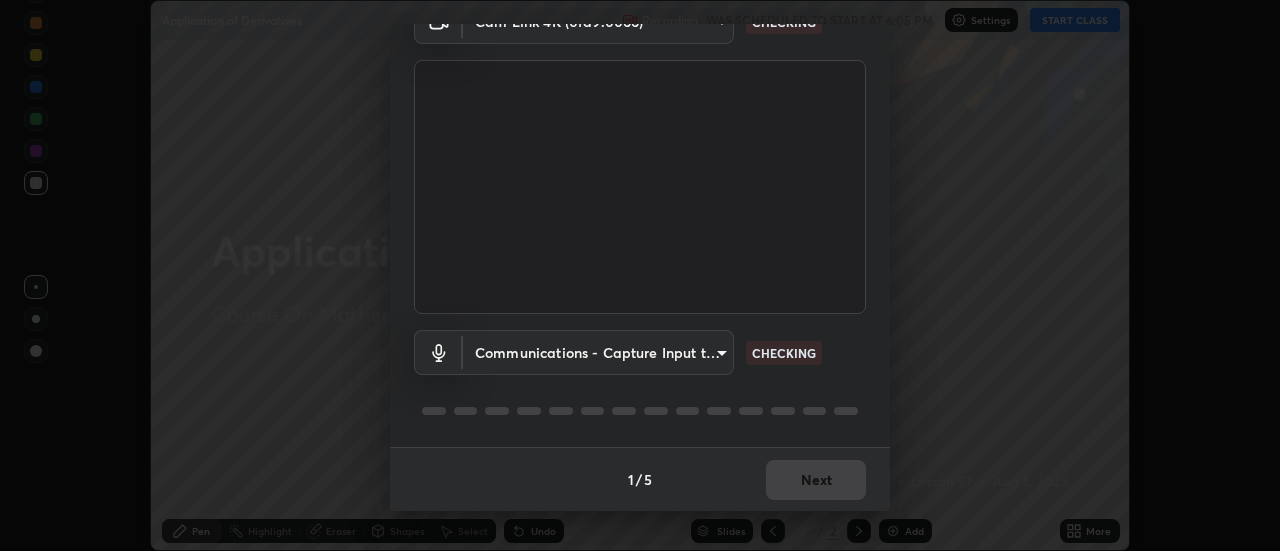 click on "Microphone (Realtek High Definition Audio)" at bounding box center (620, 371) 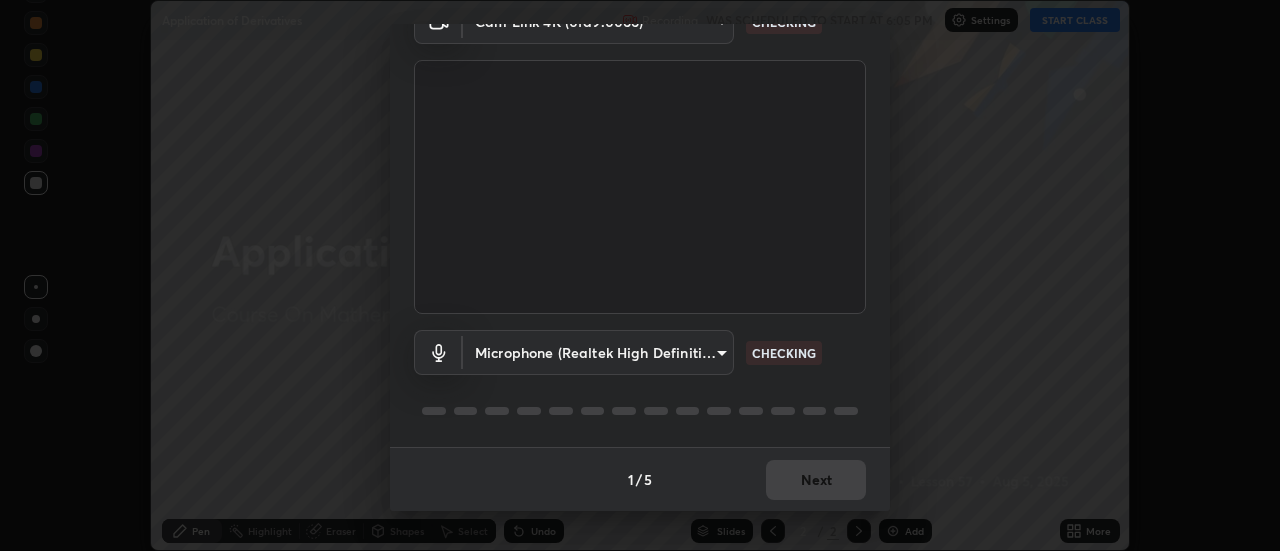 click on "Erase all Application of Derivatives Recording WAS SCHEDULED TO START AT  6:05 PM Settings START CLASS Setting up your live class Application of Derivatives • L57 of Course On Mathematics for JEE Excel 1 2026 [FULL_NAME] Pen Highlight Eraser Shapes Select Undo Slides 2 / 2 Add More No doubts shared Encourage your learners to ask a doubt for better clarity Report an issue Reason for reporting Buffering Chat not working Audio - Video sync issue Educator video quality low ​ Attach an image Report Media settings Cam Link 4K (0fd9:0066) [HASH] CHECKING Microphone (Realtek High Definition Audio) [HASH] CHECKING 1 / 5 Next" at bounding box center (640, 275) 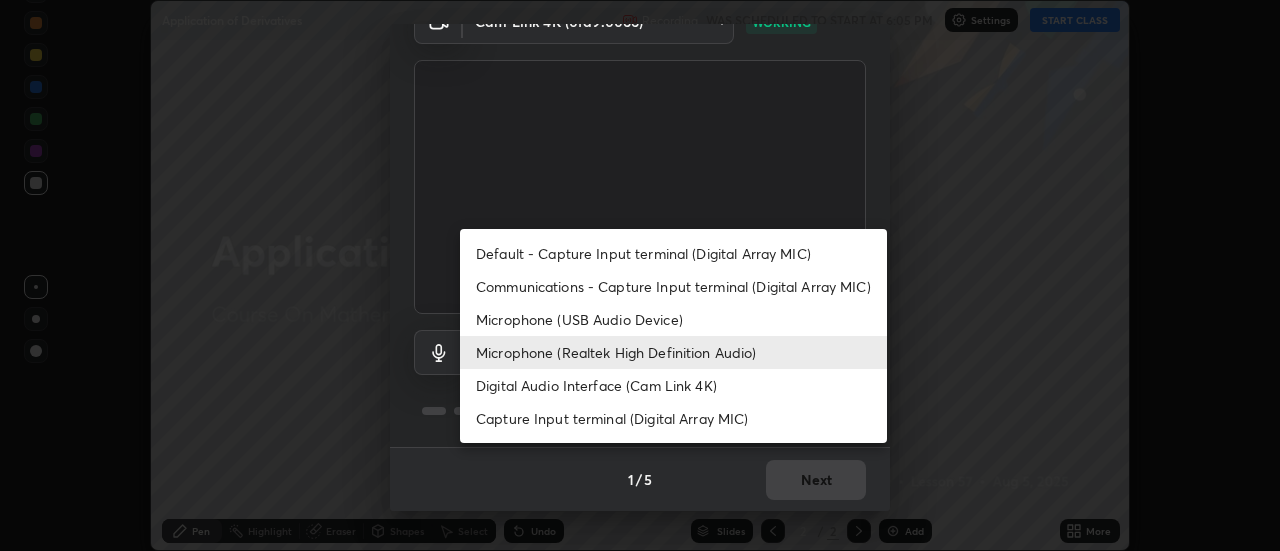 click on "Microphone (USB Audio Device)" at bounding box center [673, 319] 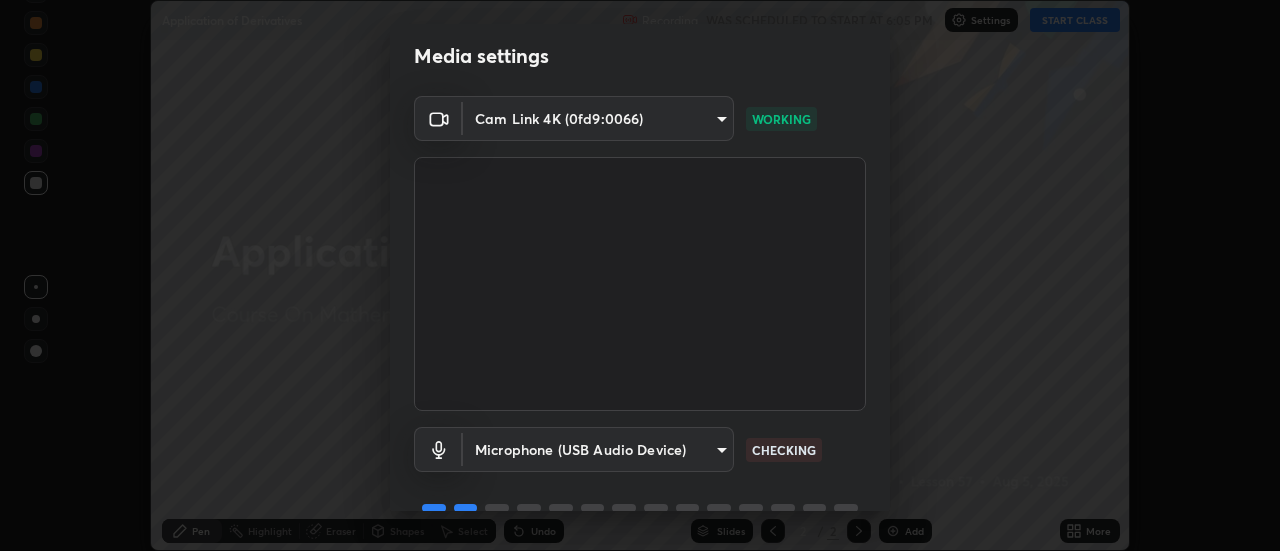 scroll, scrollTop: 105, scrollLeft: 0, axis: vertical 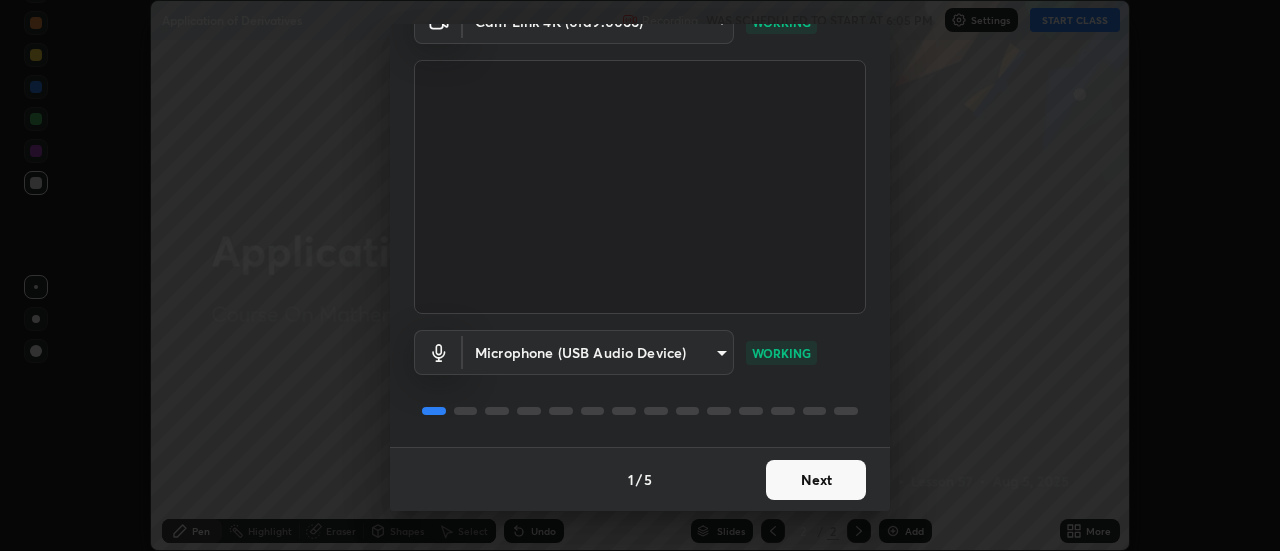 click on "Next" at bounding box center (816, 480) 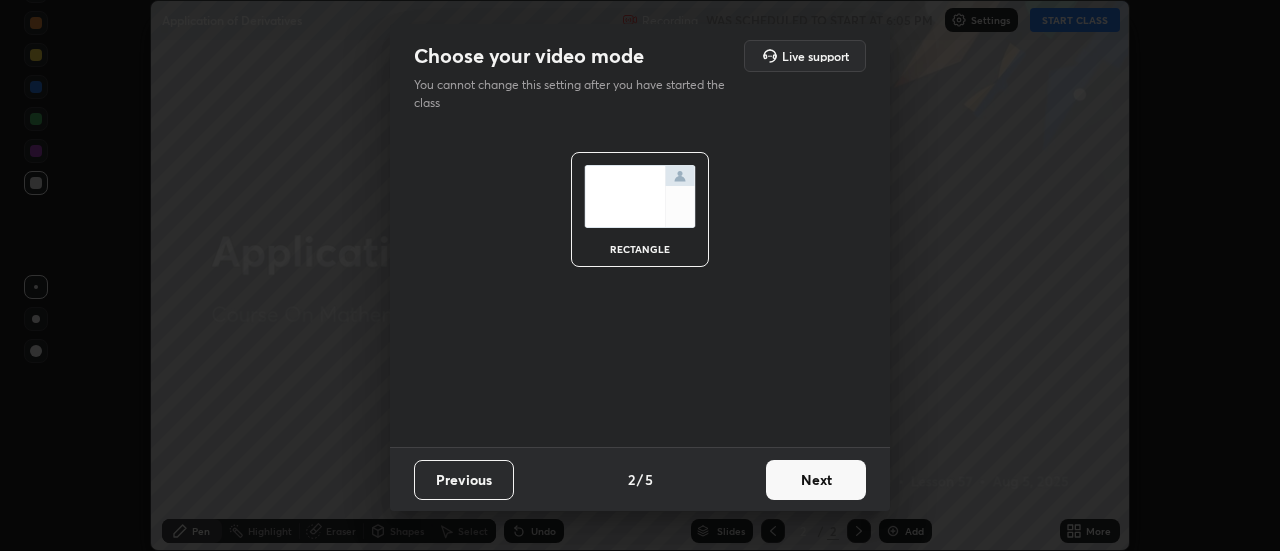 click on "Next" at bounding box center (816, 480) 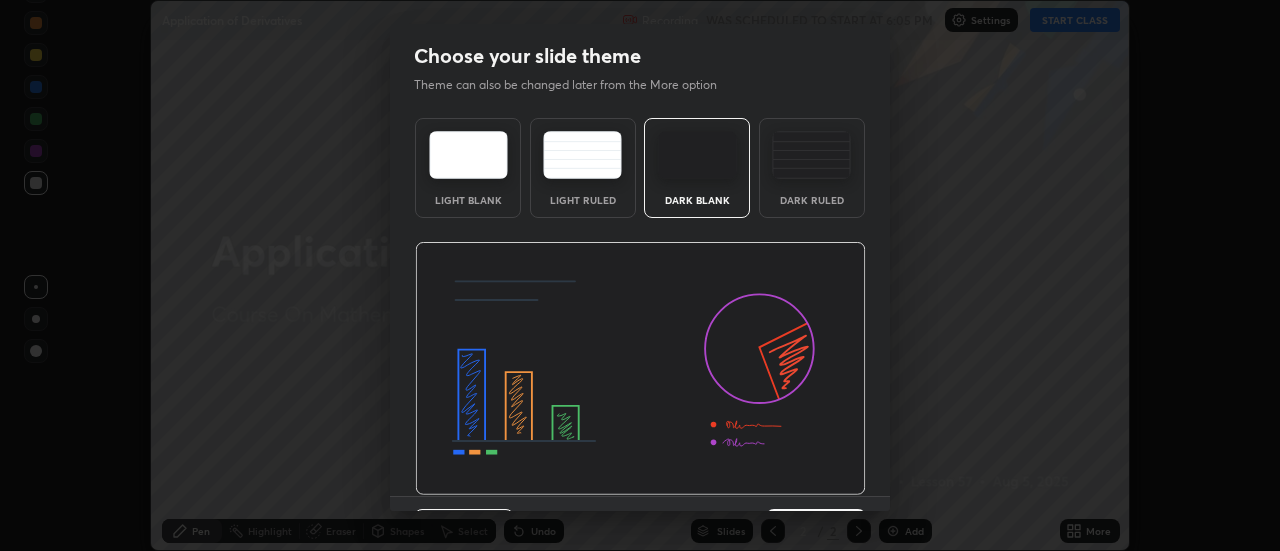 click at bounding box center [640, 369] 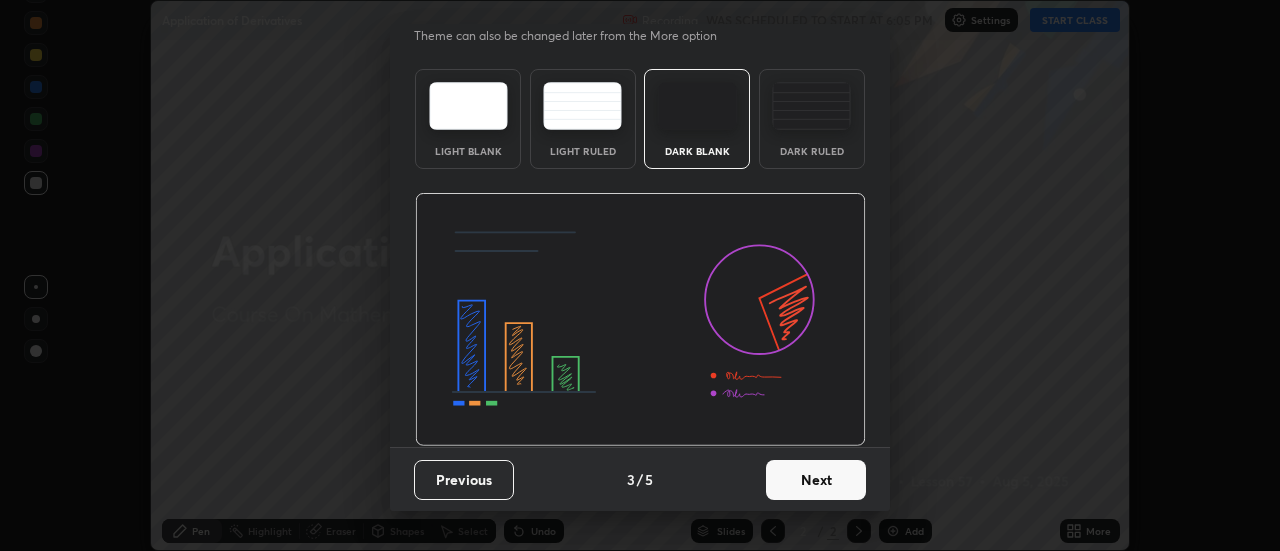 click on "Next" at bounding box center [816, 480] 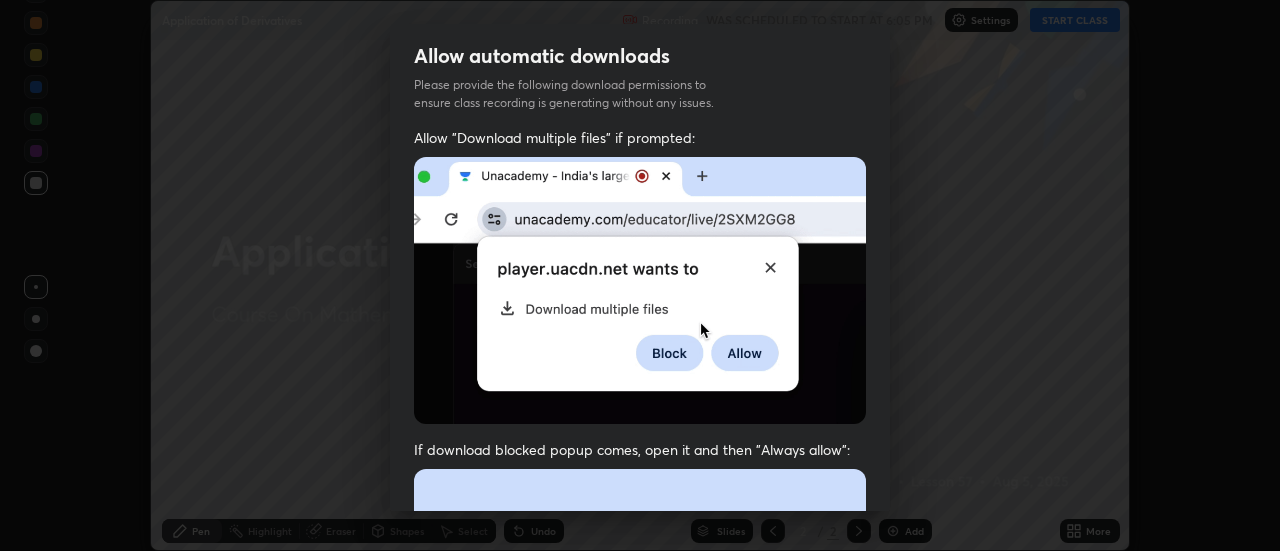 click at bounding box center (640, 687) 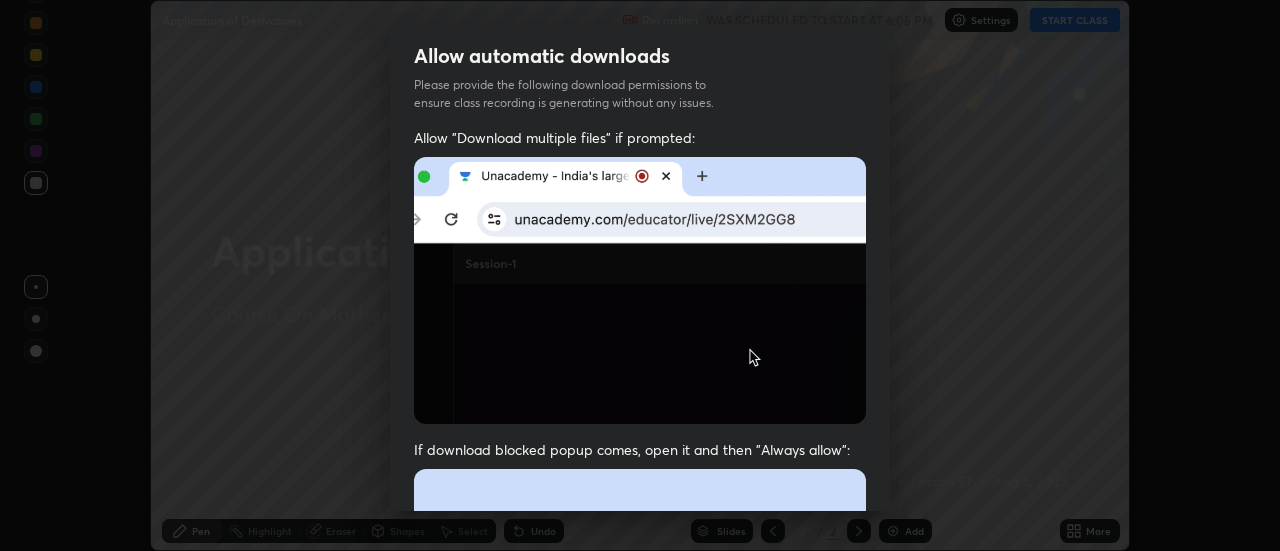 click on "Allow "Download multiple files" if prompted: If download blocked popup comes, open it and then "Always allow": I agree that if I don't provide required permissions, class recording will not be generated" at bounding box center [640, 549] 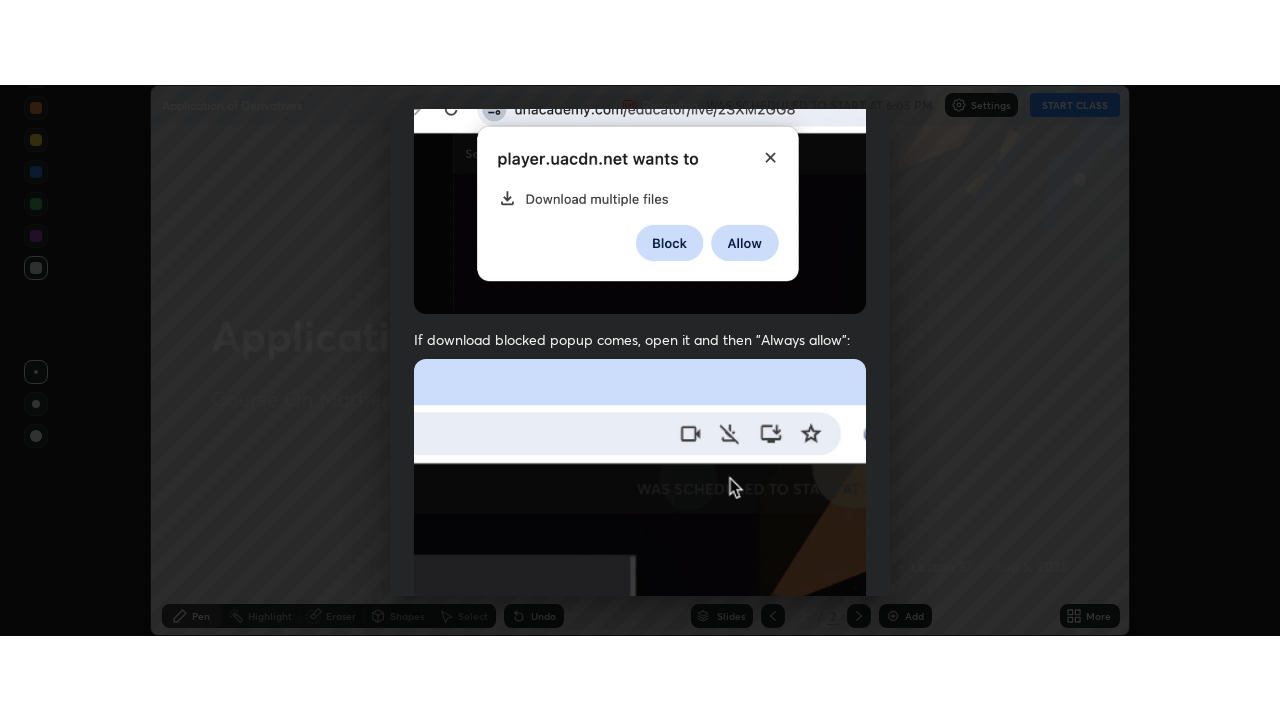 scroll, scrollTop: 513, scrollLeft: 0, axis: vertical 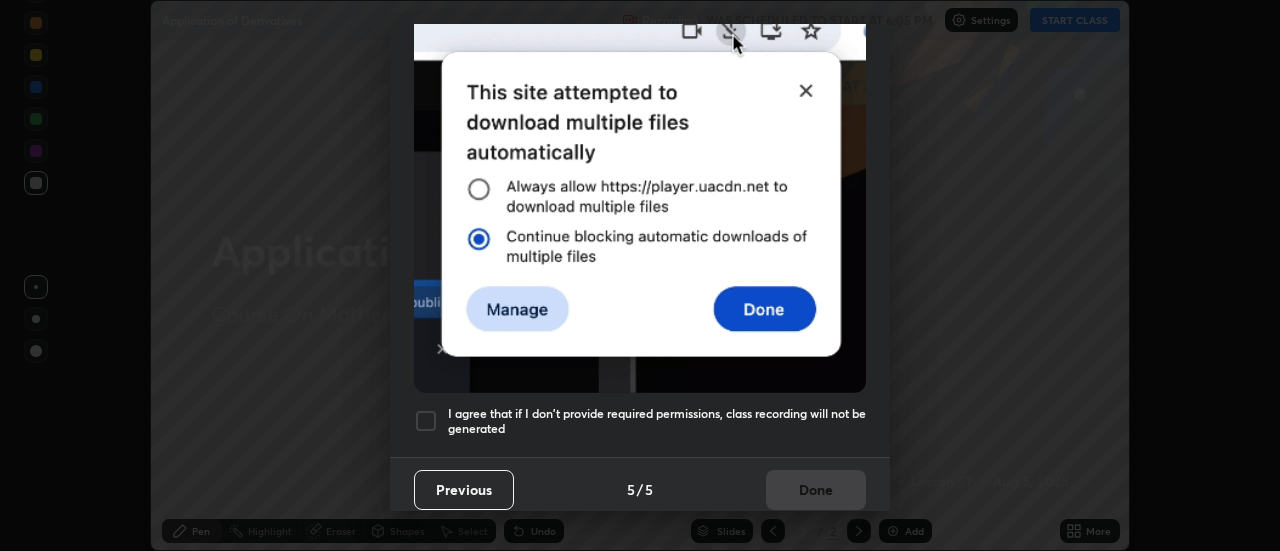 click on "I agree that if I don't provide required permissions, class recording will not be generated" at bounding box center [657, 421] 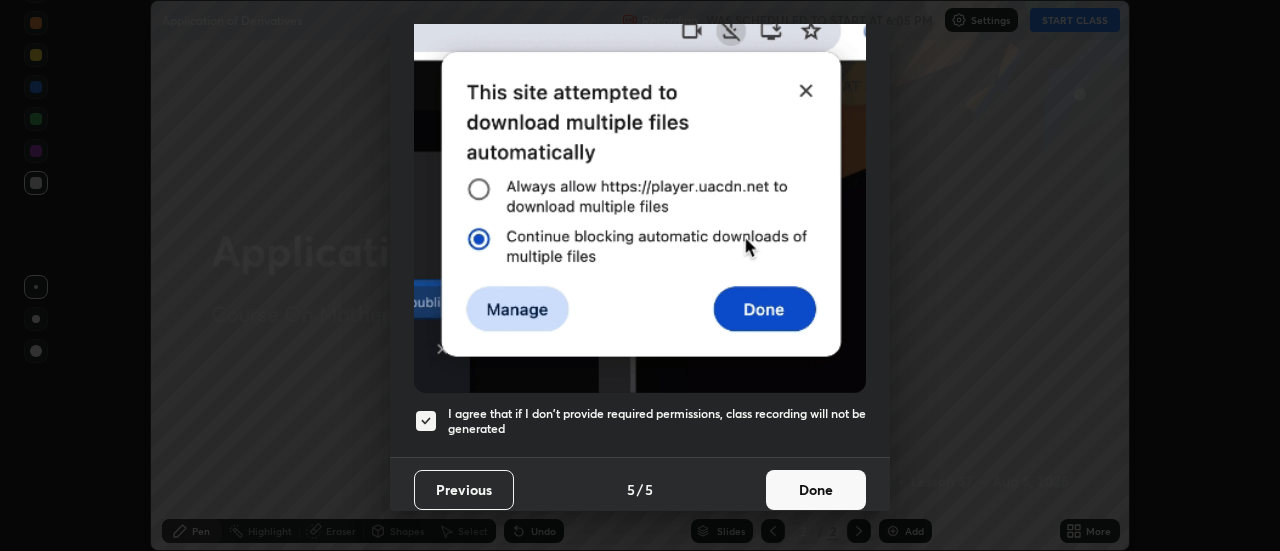 click on "Done" at bounding box center (816, 490) 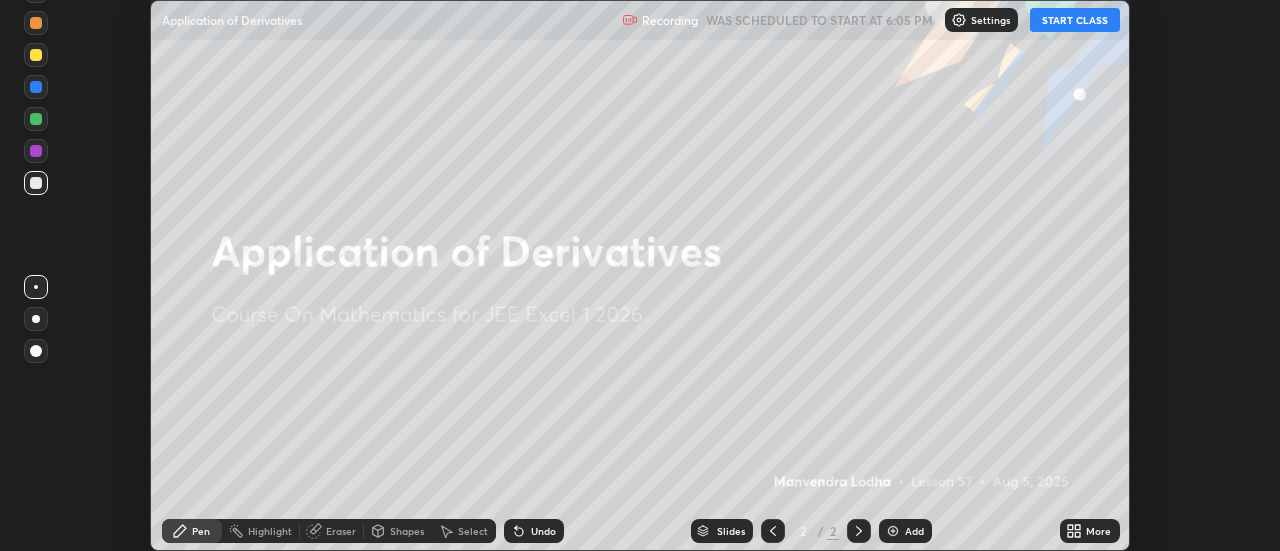 click on "More" at bounding box center (1098, 531) 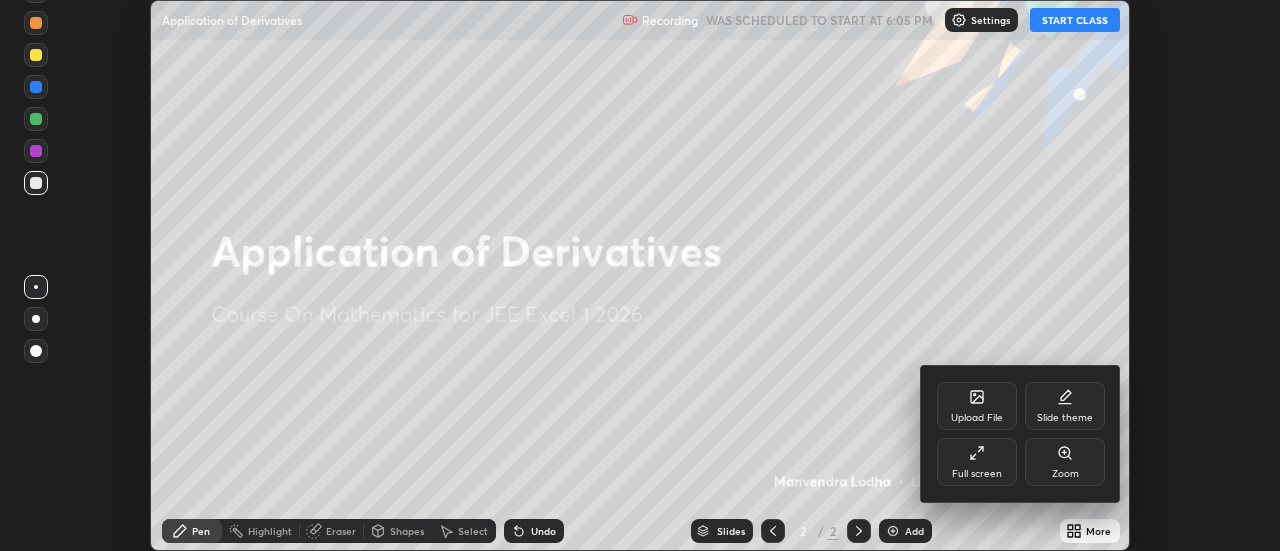 click on "Full screen" at bounding box center [977, 474] 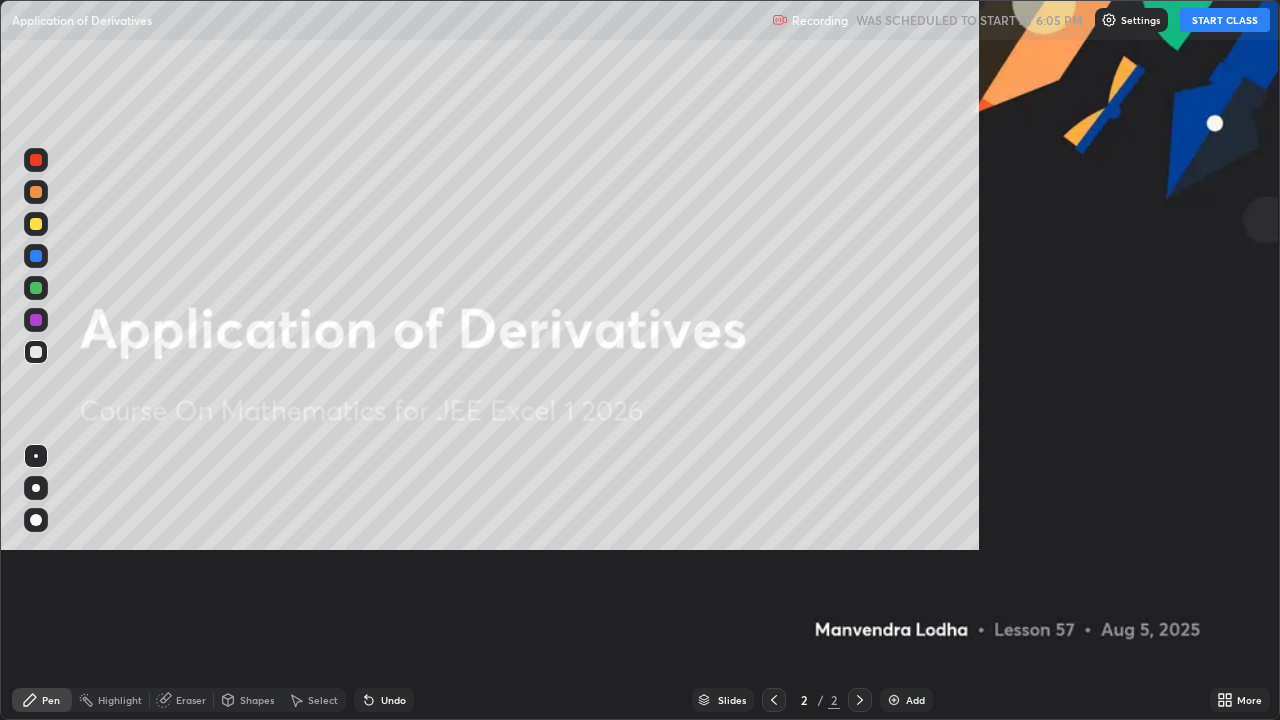 scroll, scrollTop: 99280, scrollLeft: 98720, axis: both 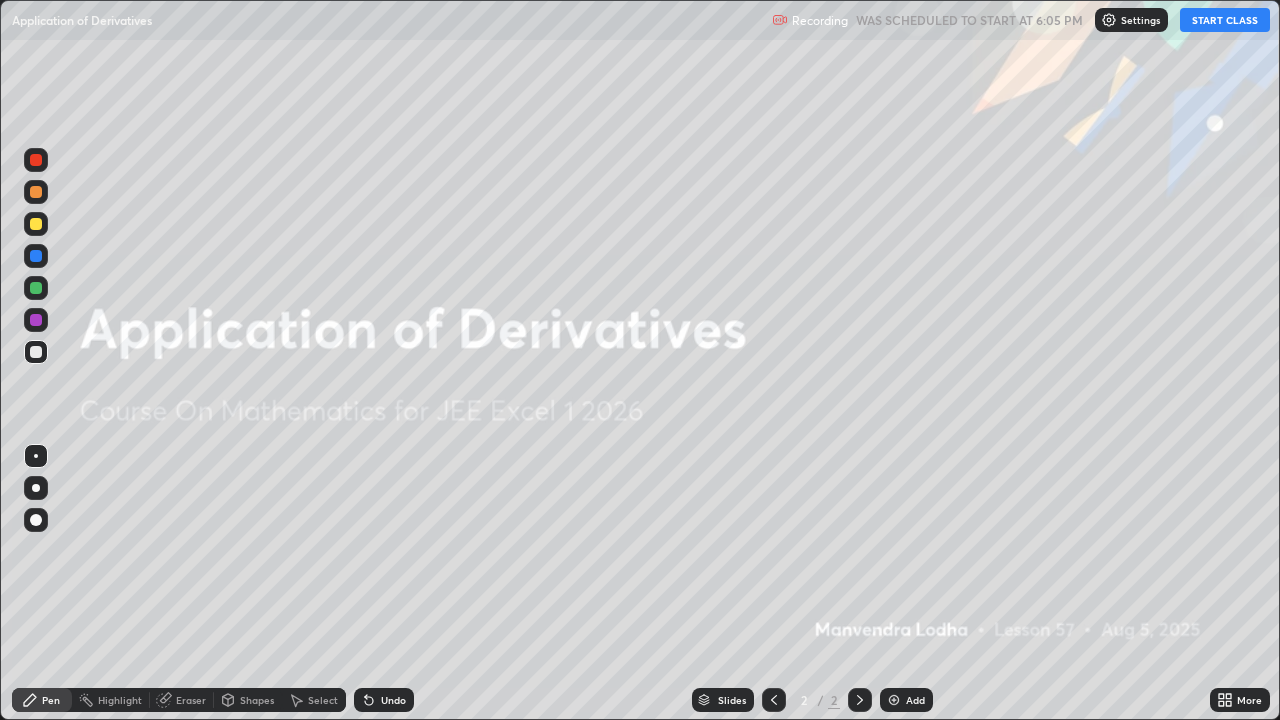 click on "START CLASS" at bounding box center [1225, 20] 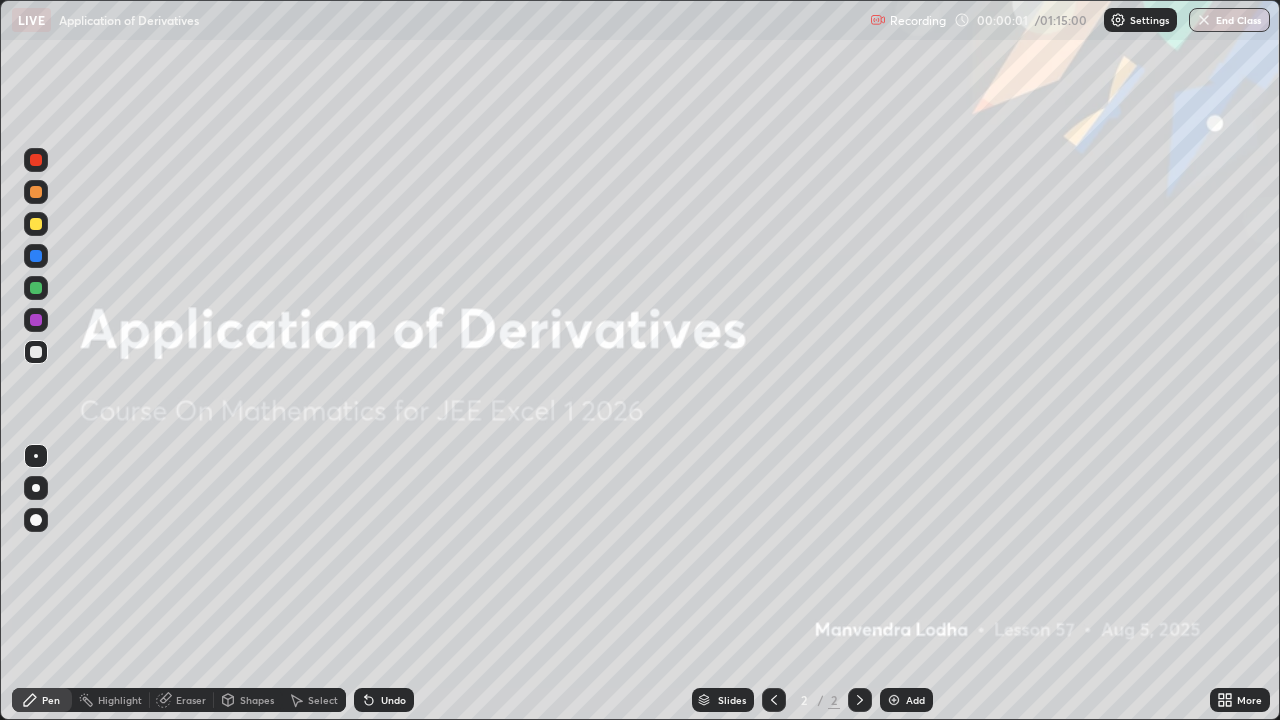 click on "Add" at bounding box center [906, 700] 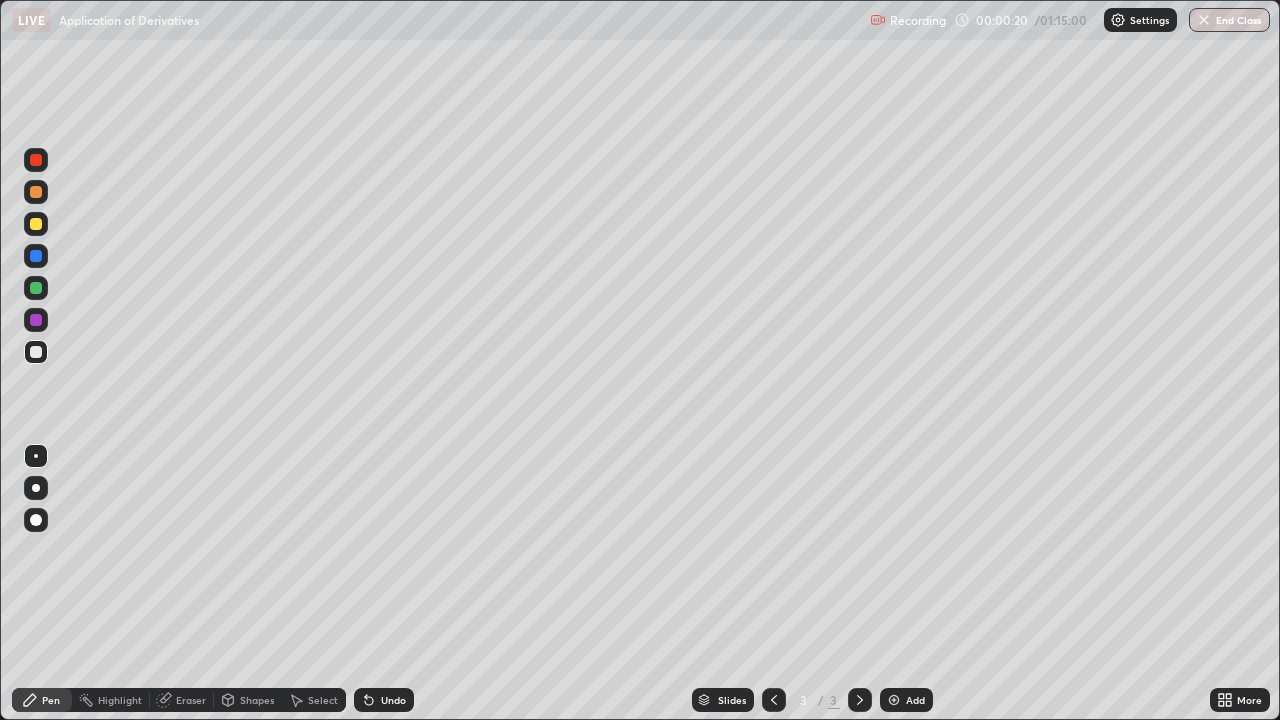click at bounding box center (36, 224) 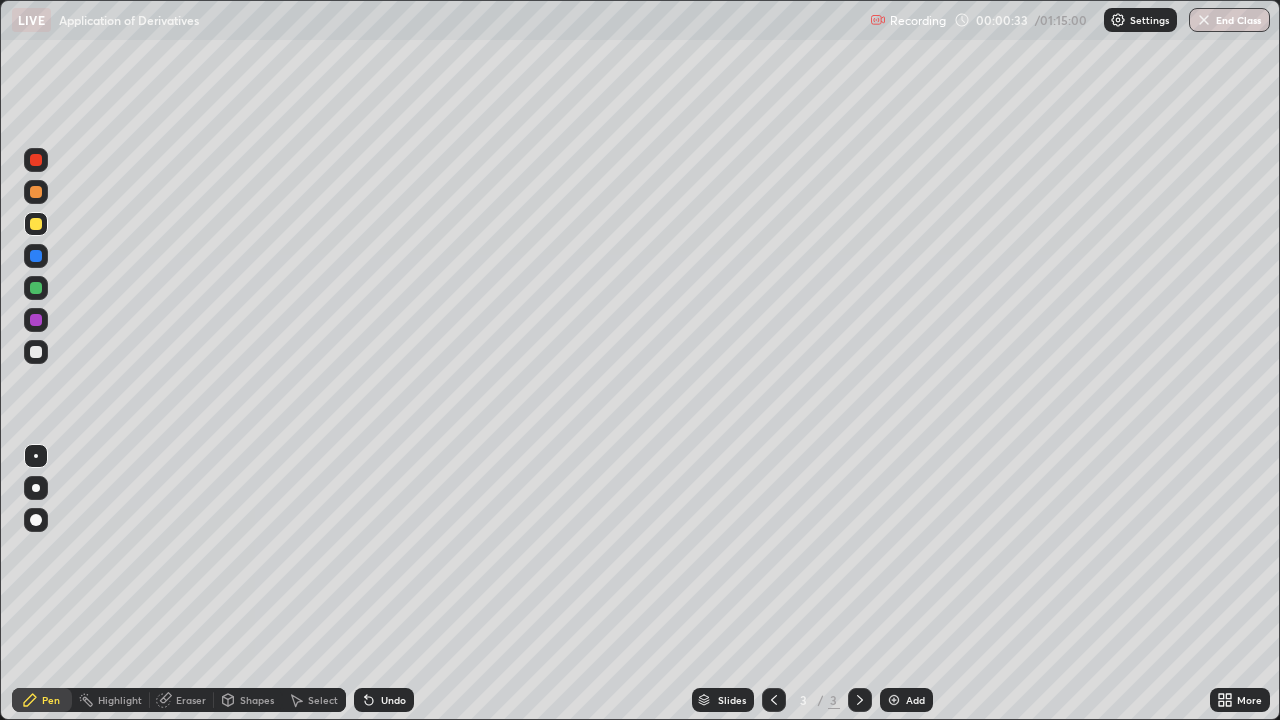 click at bounding box center [36, 352] 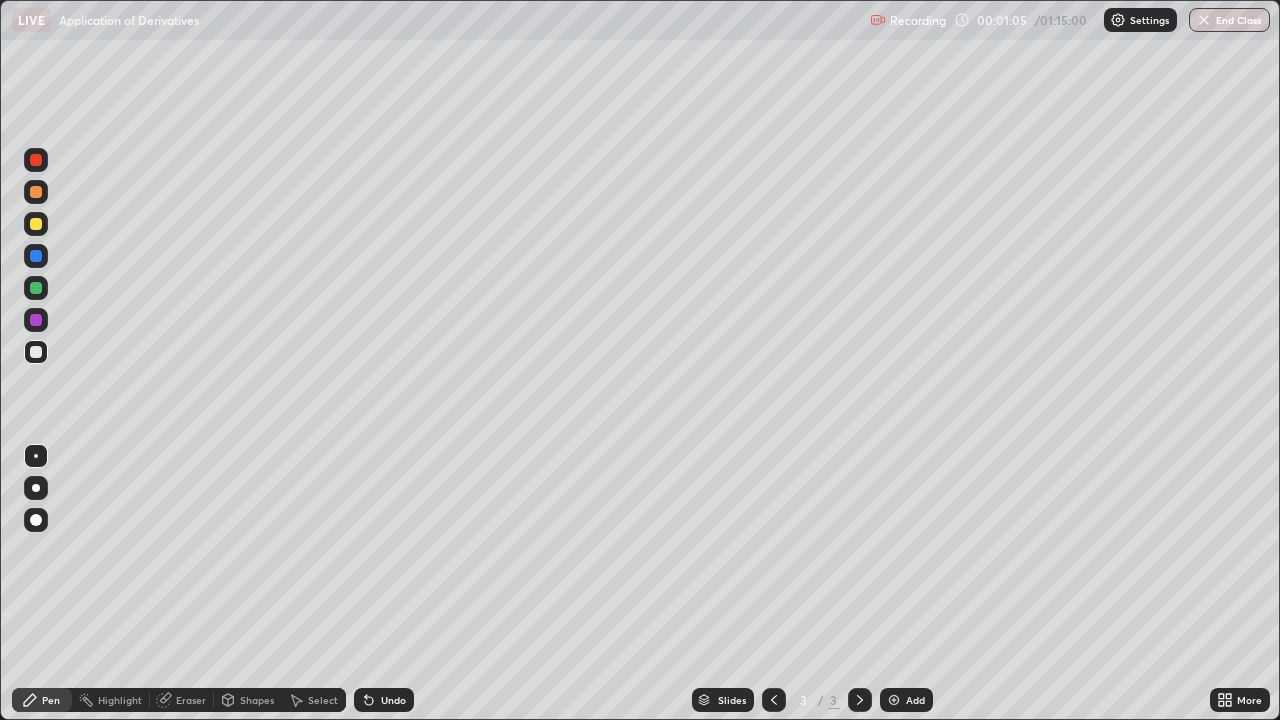 click at bounding box center (36, 352) 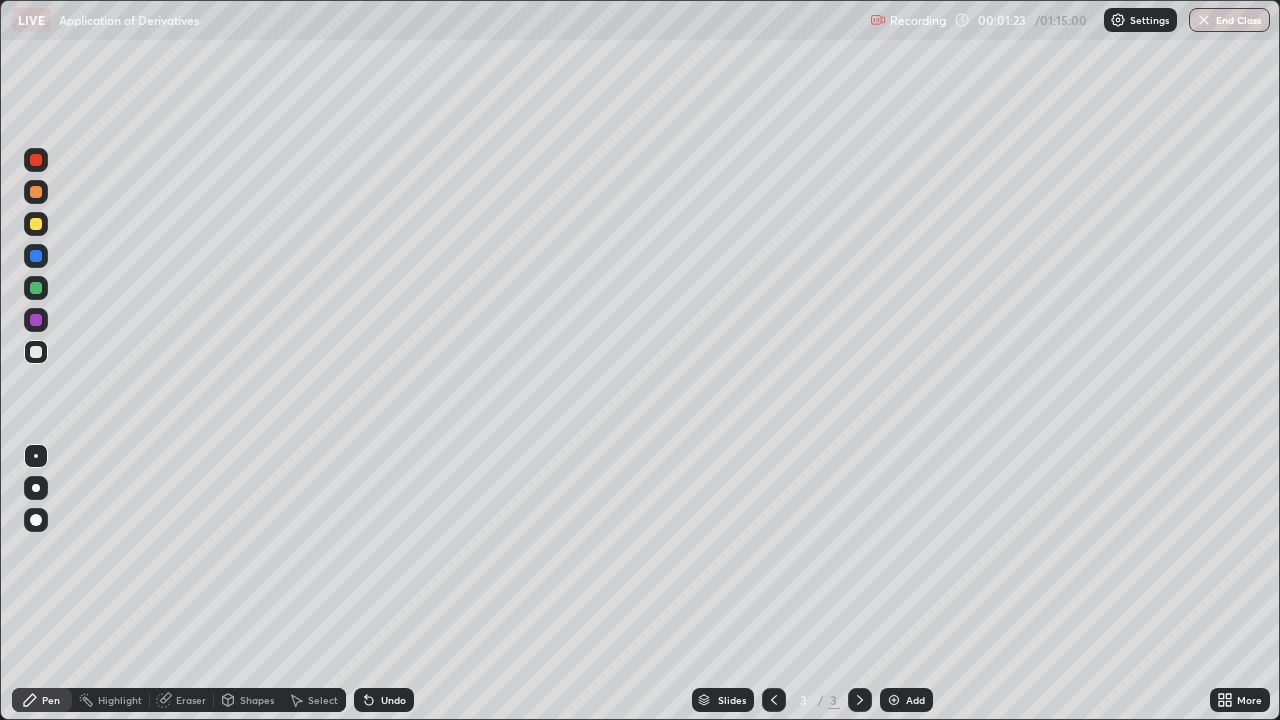 click at bounding box center (36, 288) 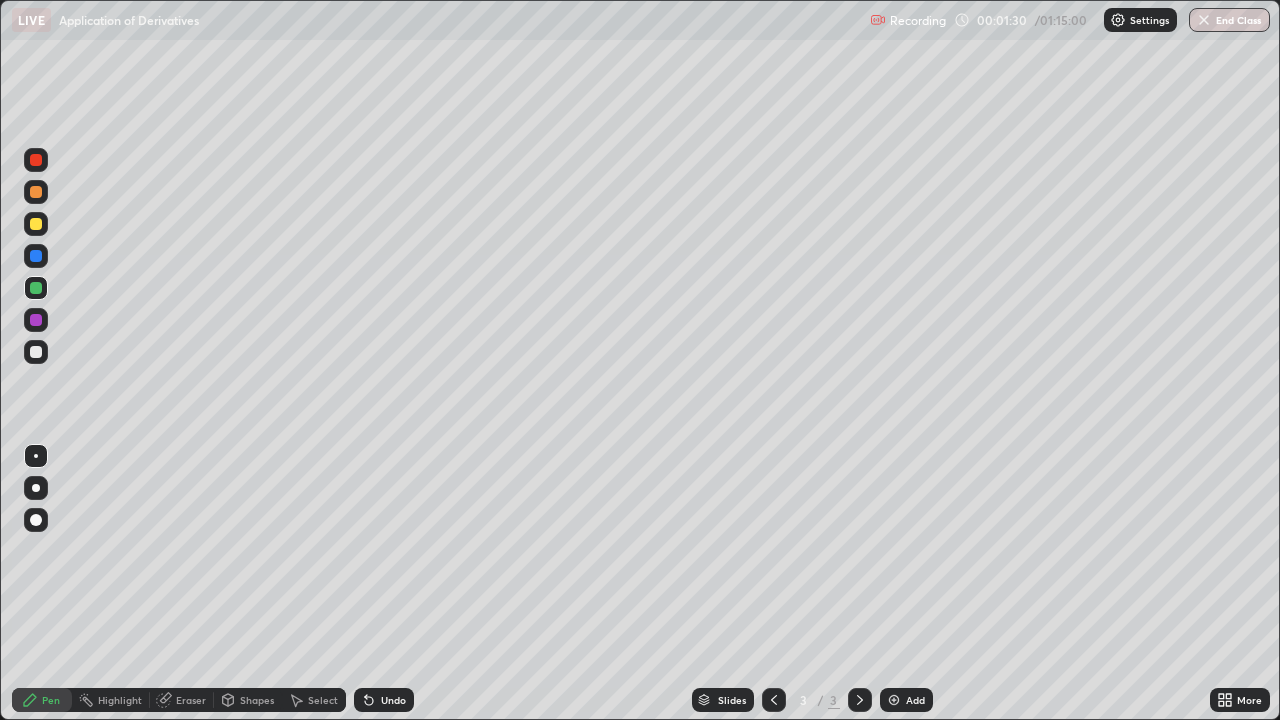 click at bounding box center (36, 352) 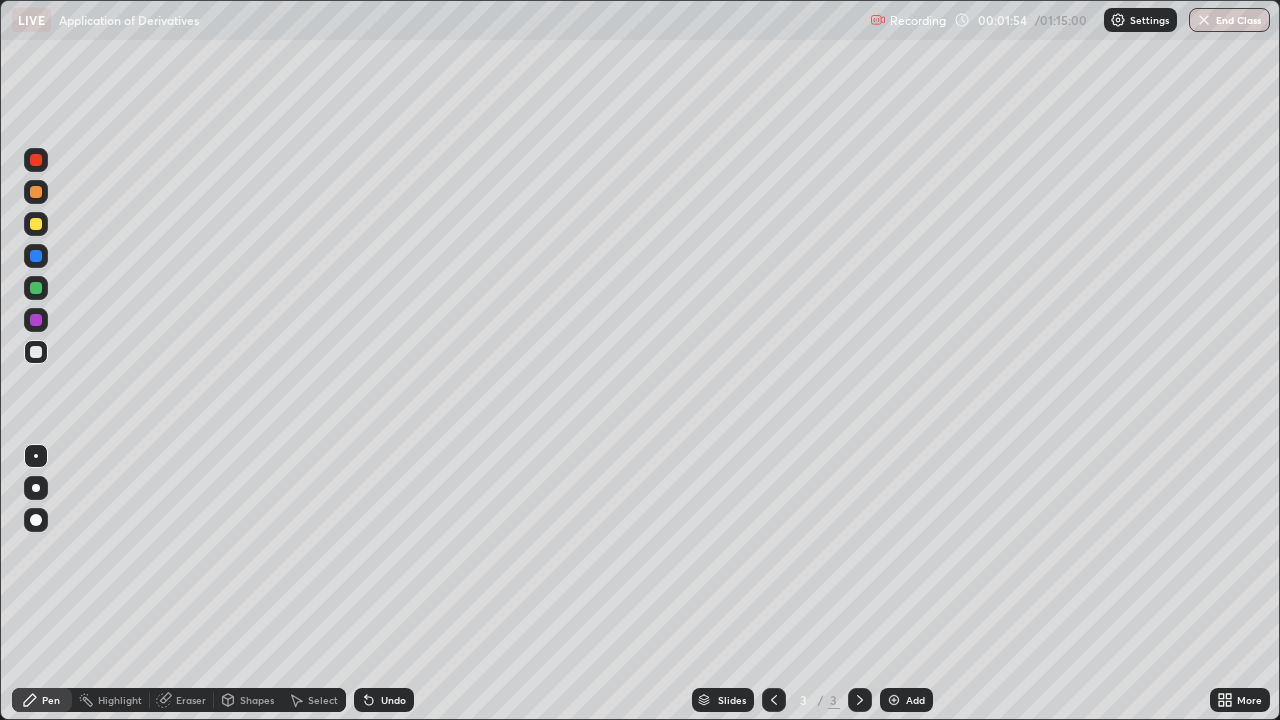 click at bounding box center (36, 224) 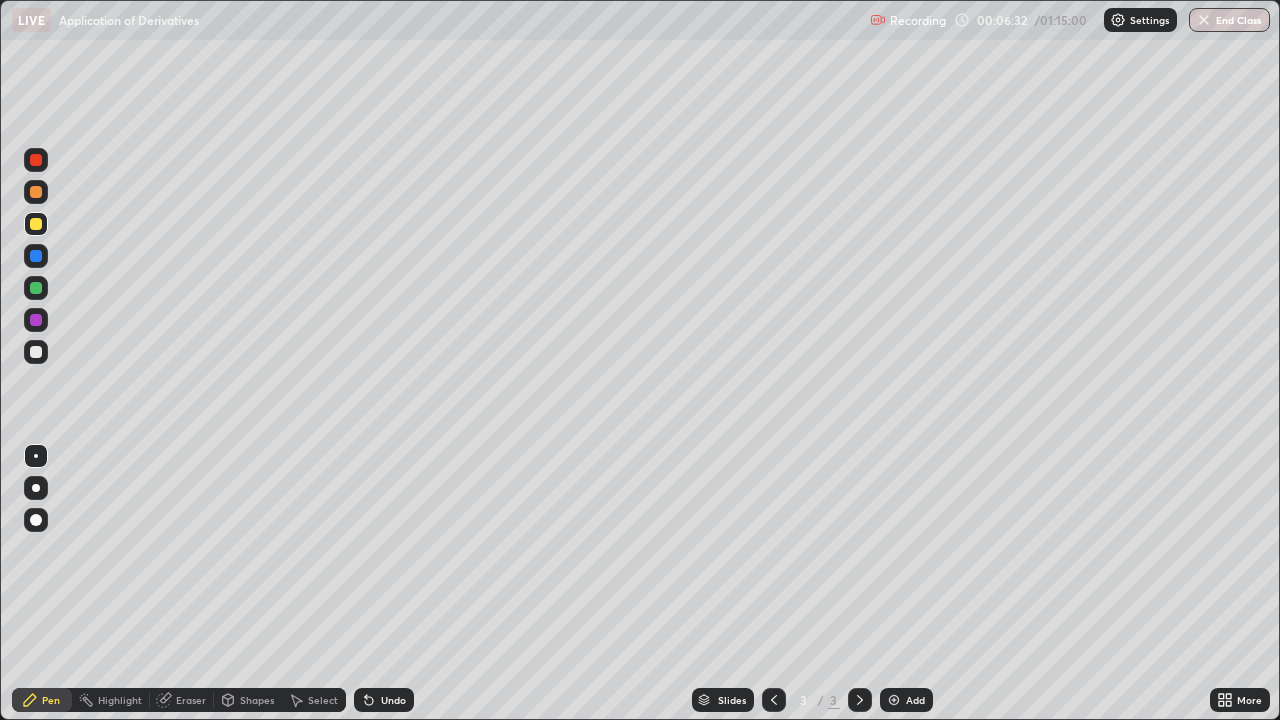 click at bounding box center (894, 700) 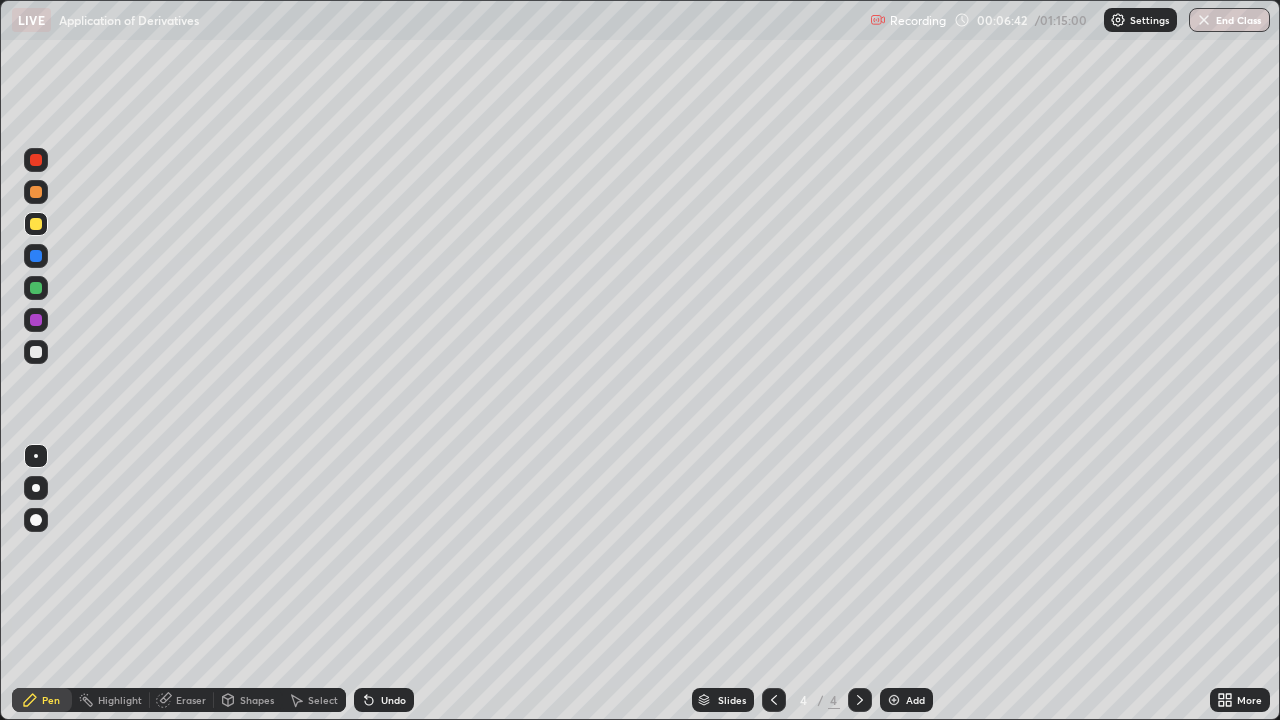 click at bounding box center (36, 288) 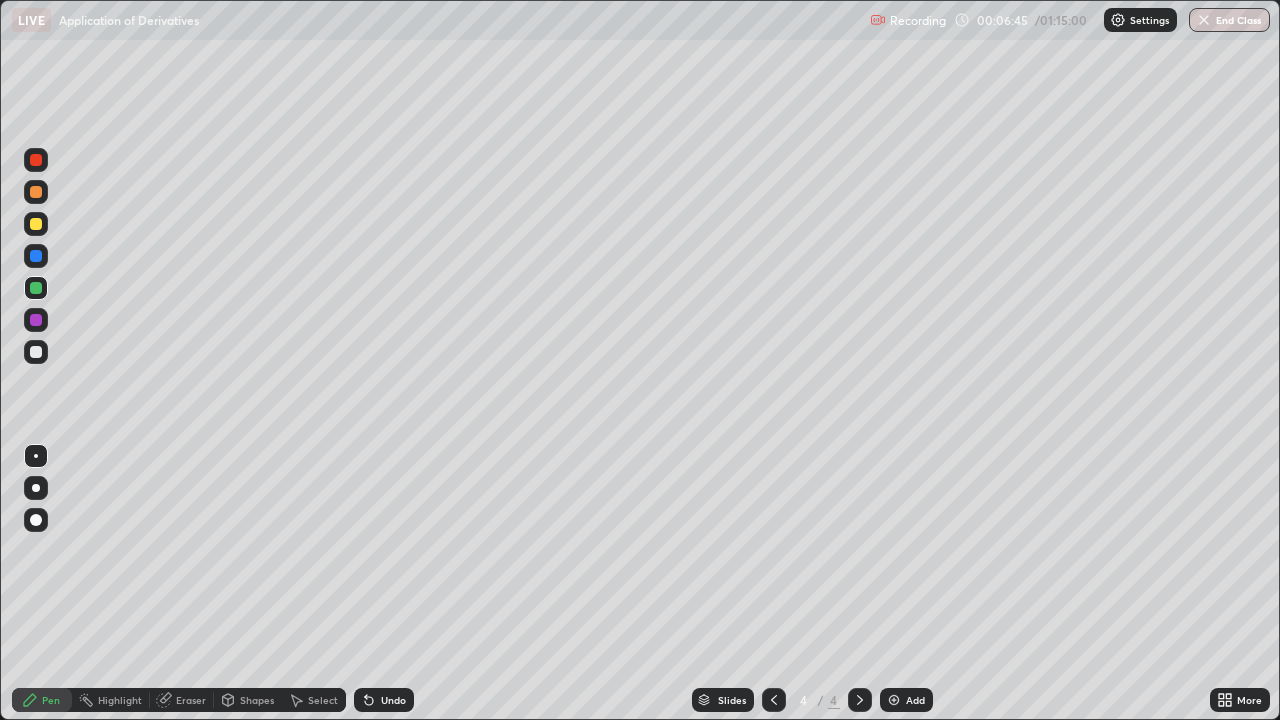 click at bounding box center [36, 224] 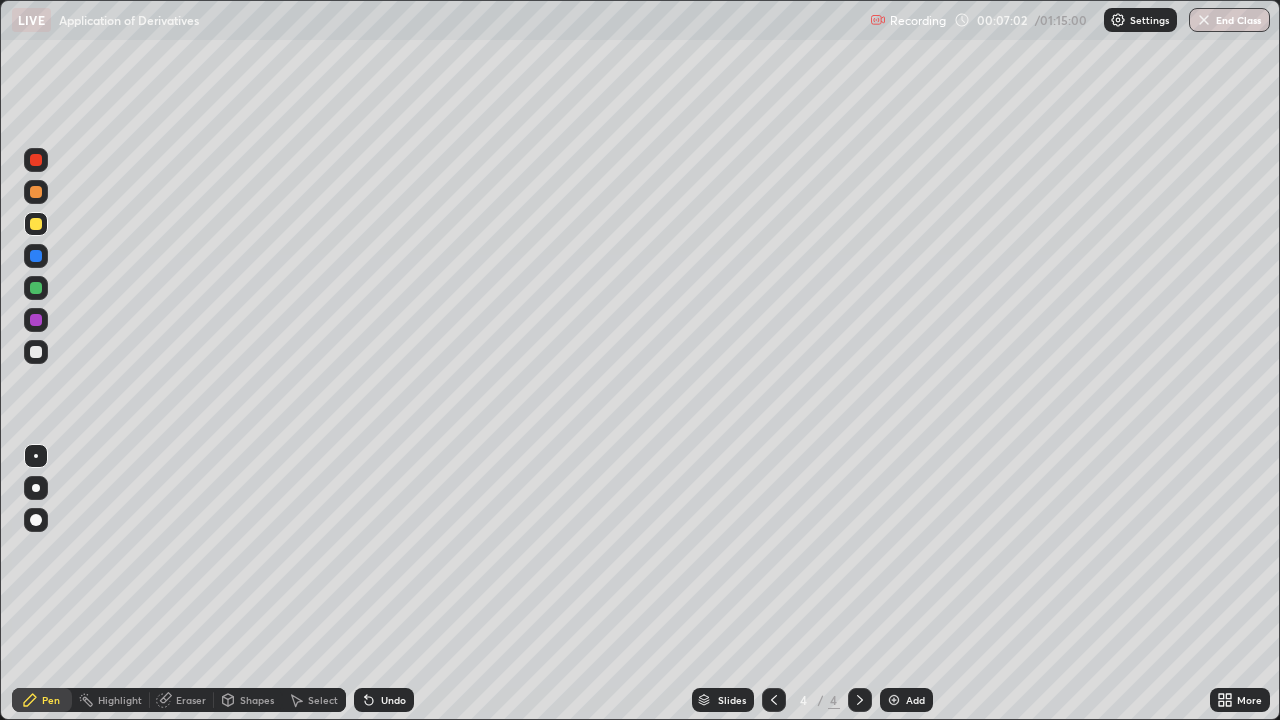 click at bounding box center [36, 288] 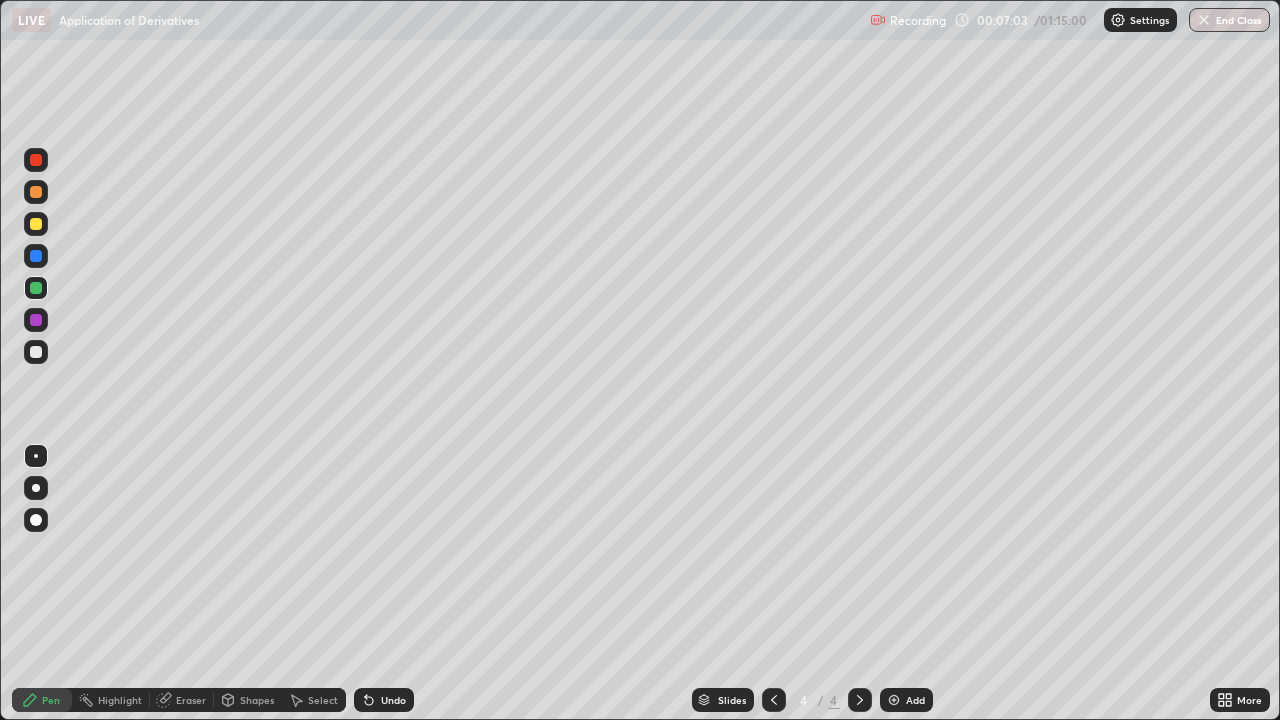click at bounding box center (36, 160) 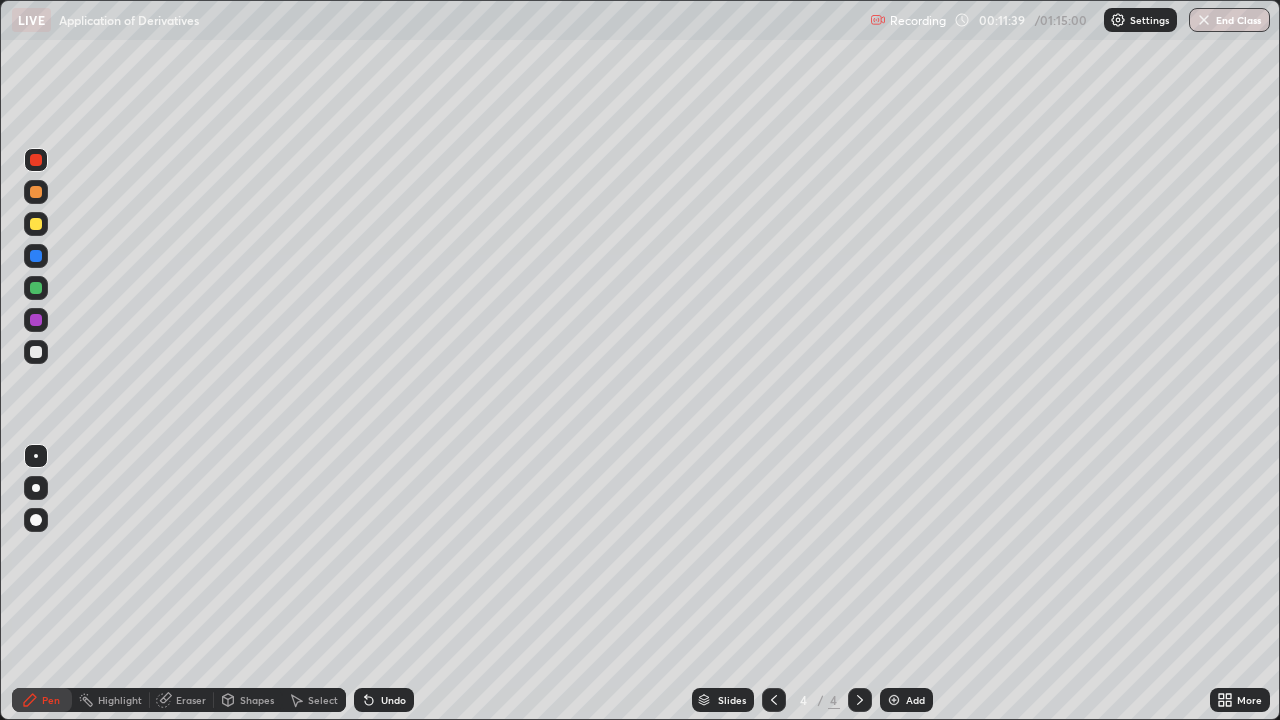 click at bounding box center [894, 700] 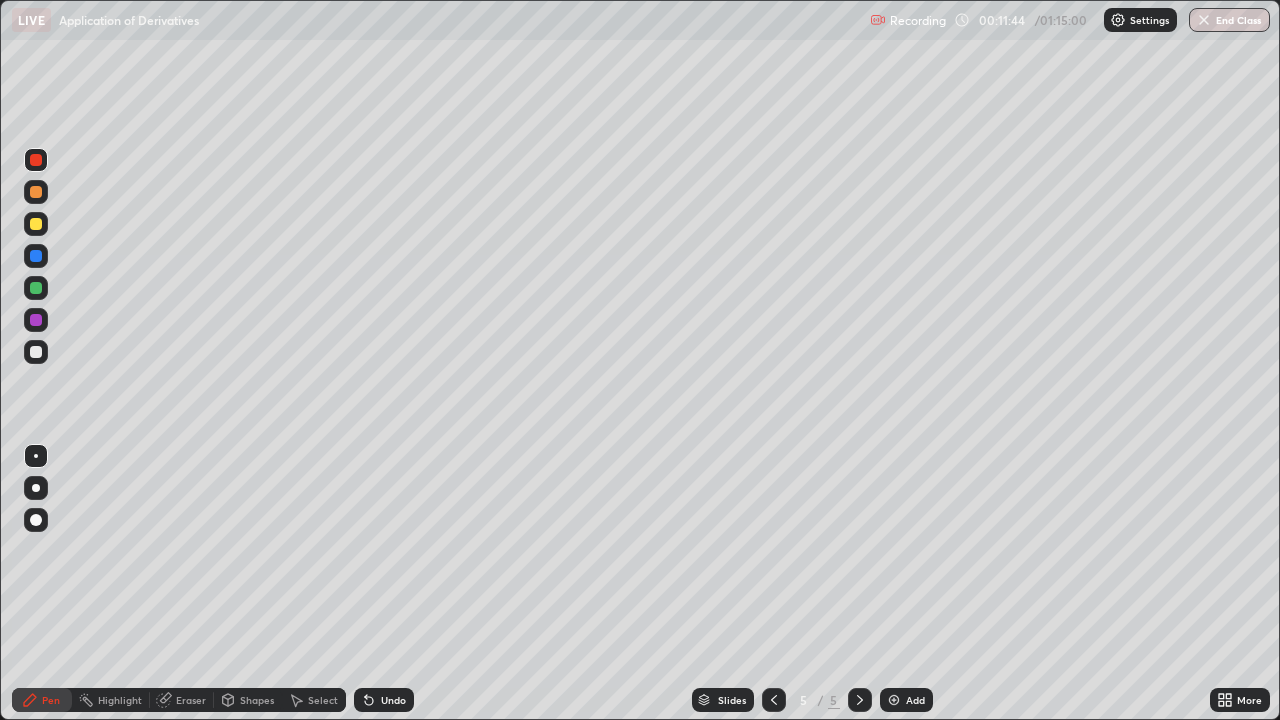 click at bounding box center (36, 224) 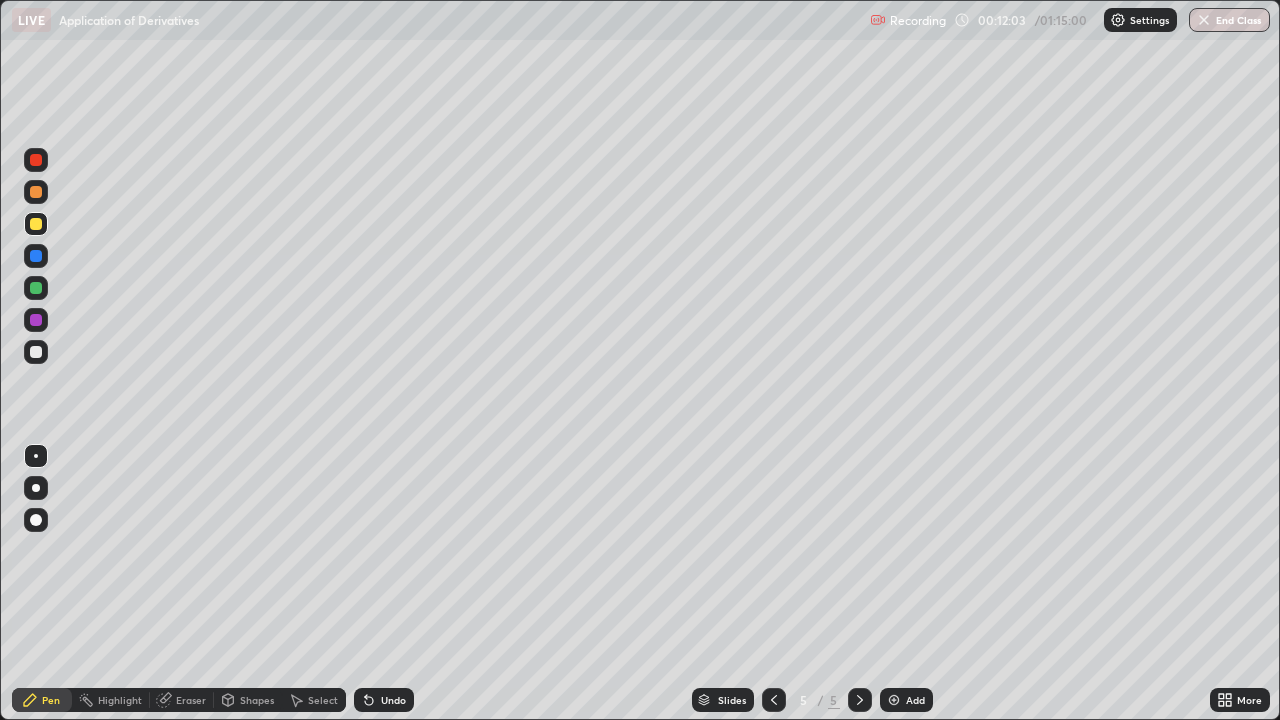 click at bounding box center (36, 352) 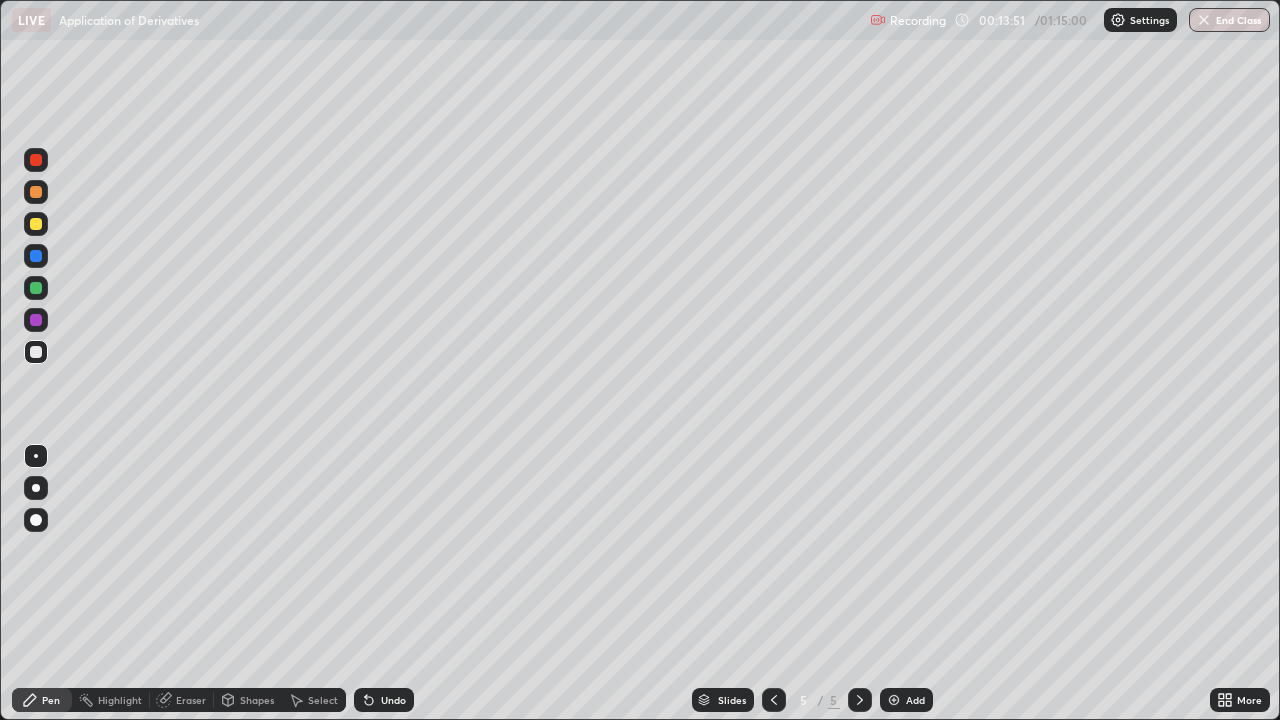 click at bounding box center (894, 700) 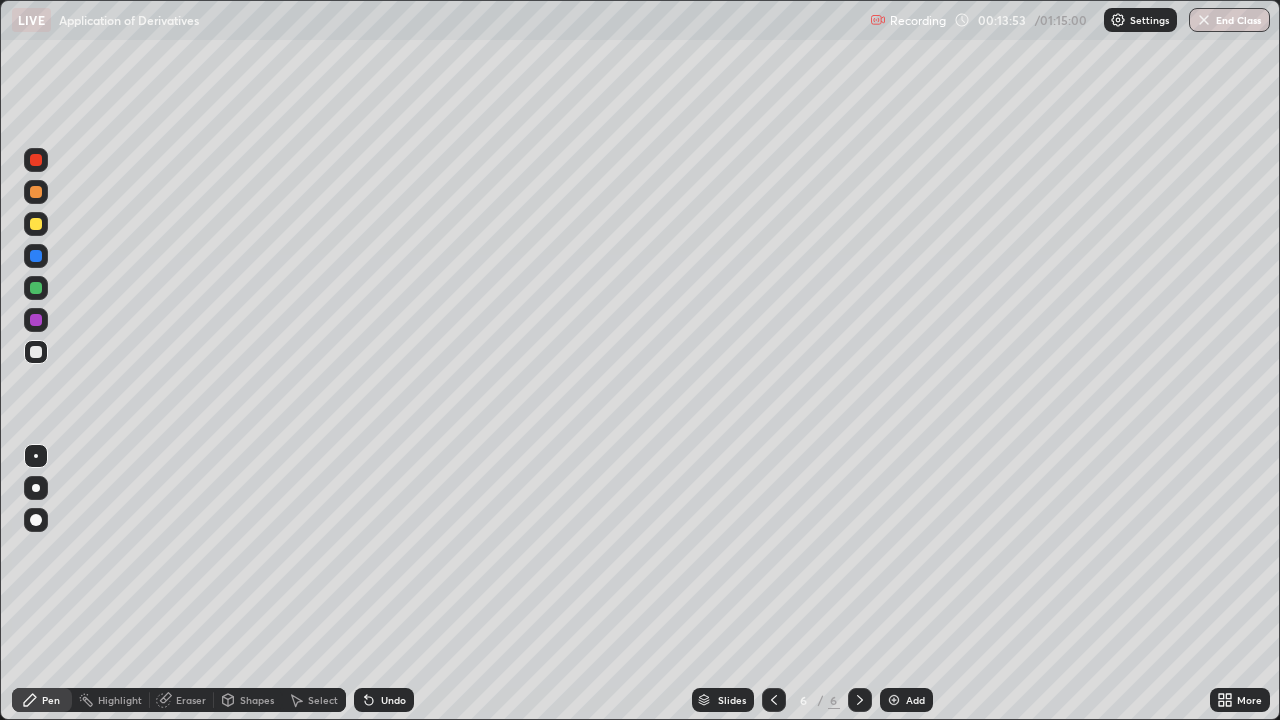 click at bounding box center [36, 224] 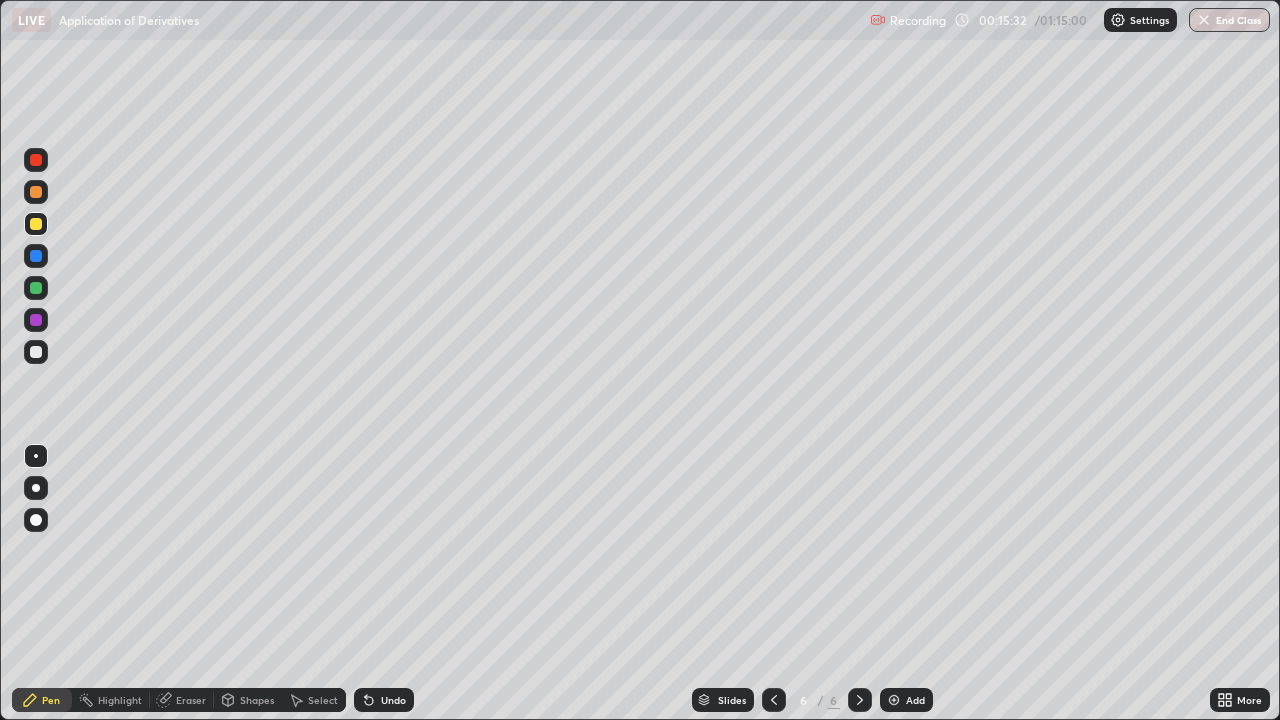 click at bounding box center (36, 352) 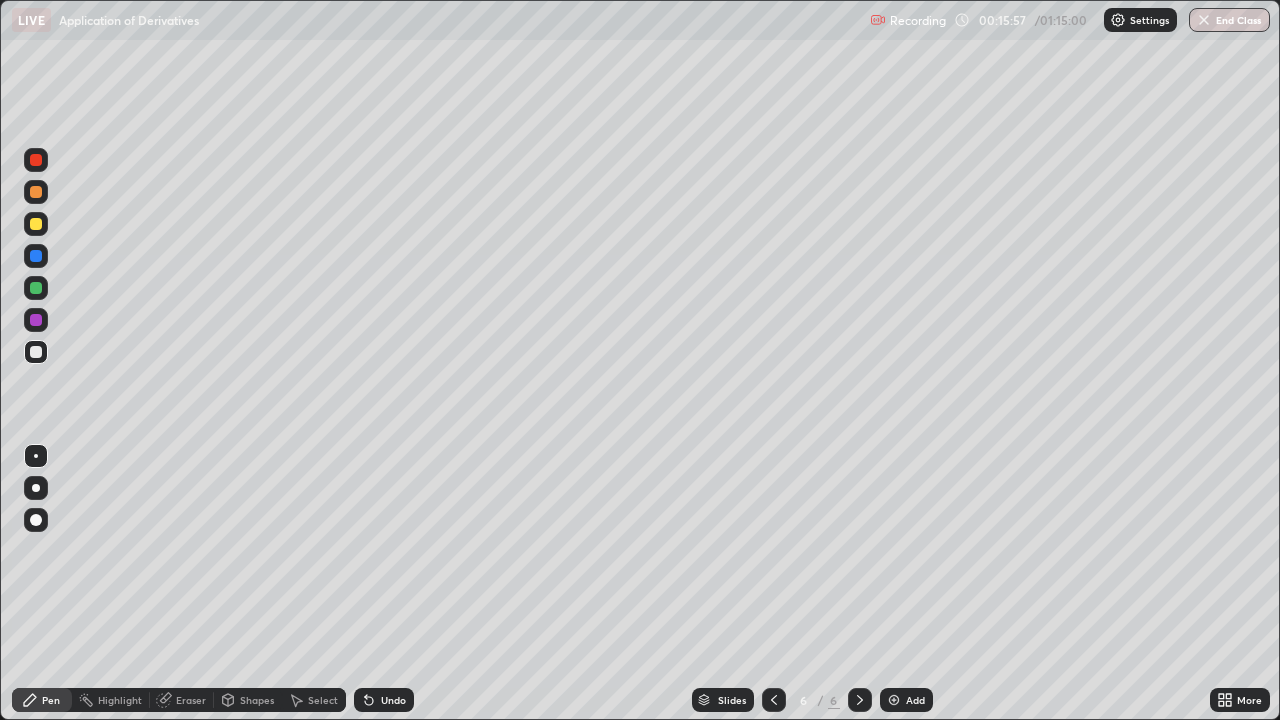 click at bounding box center (36, 288) 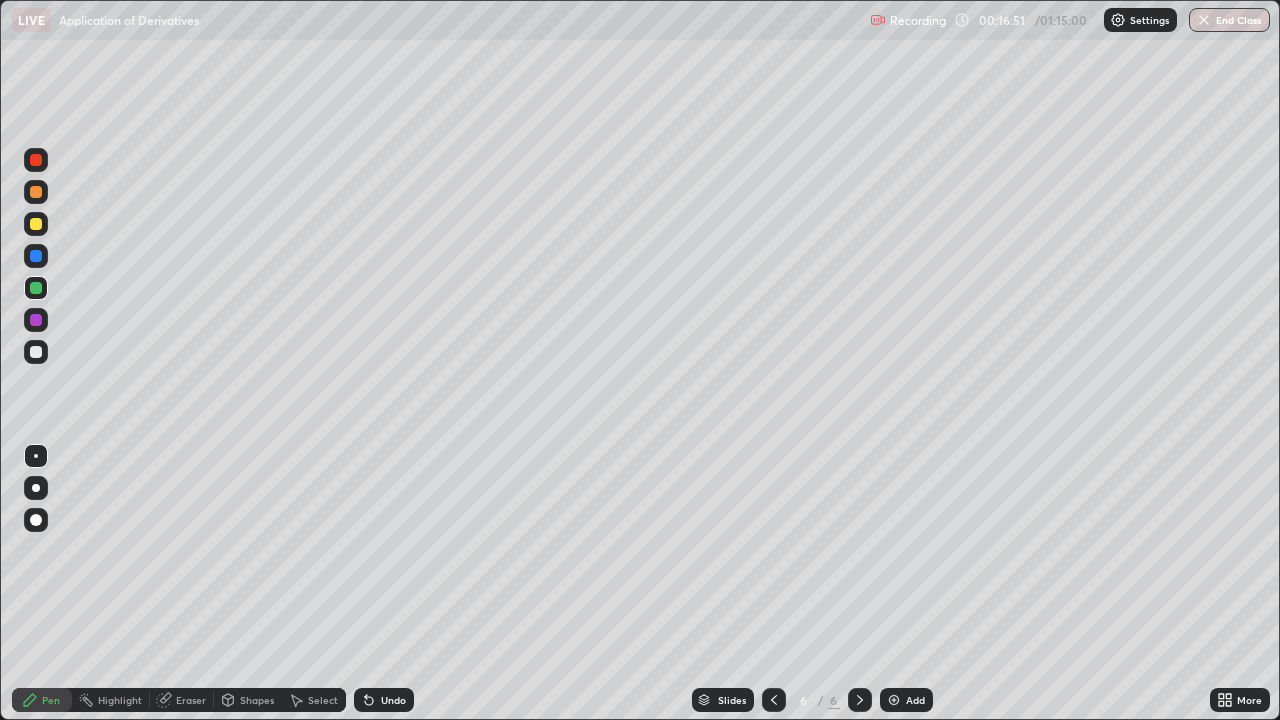 click on "Eraser" at bounding box center [182, 700] 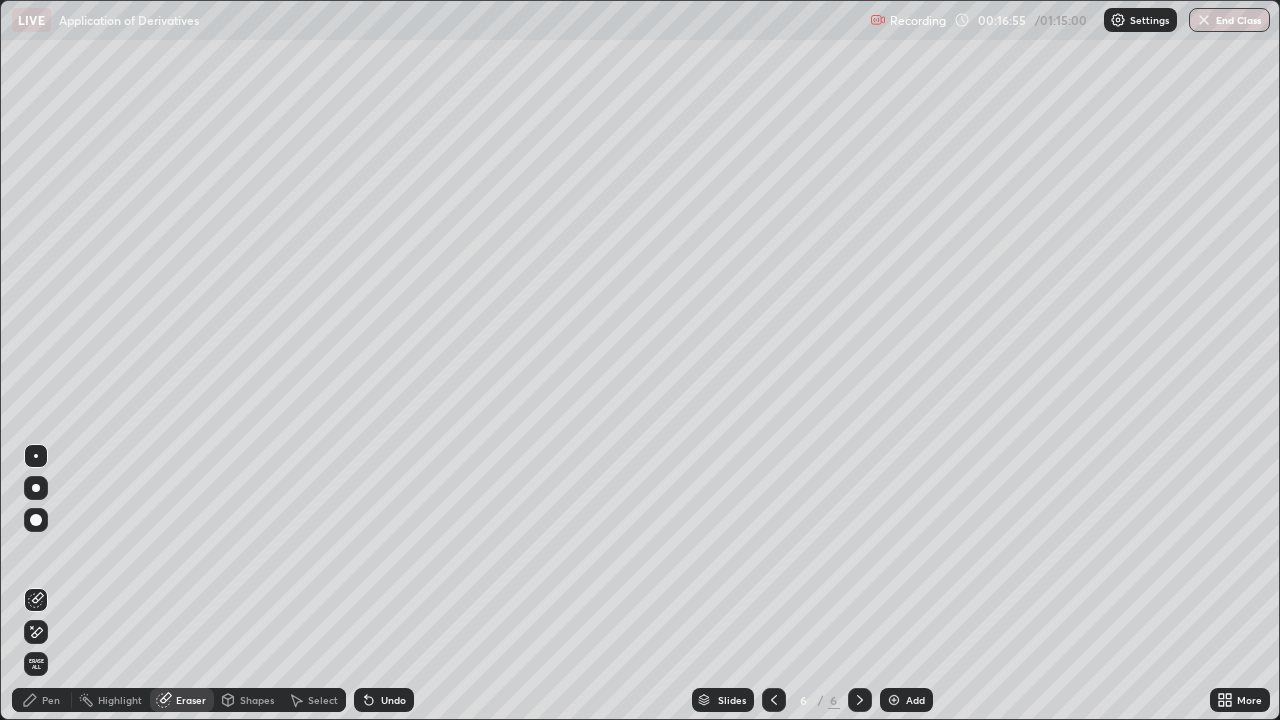 click at bounding box center (36, 520) 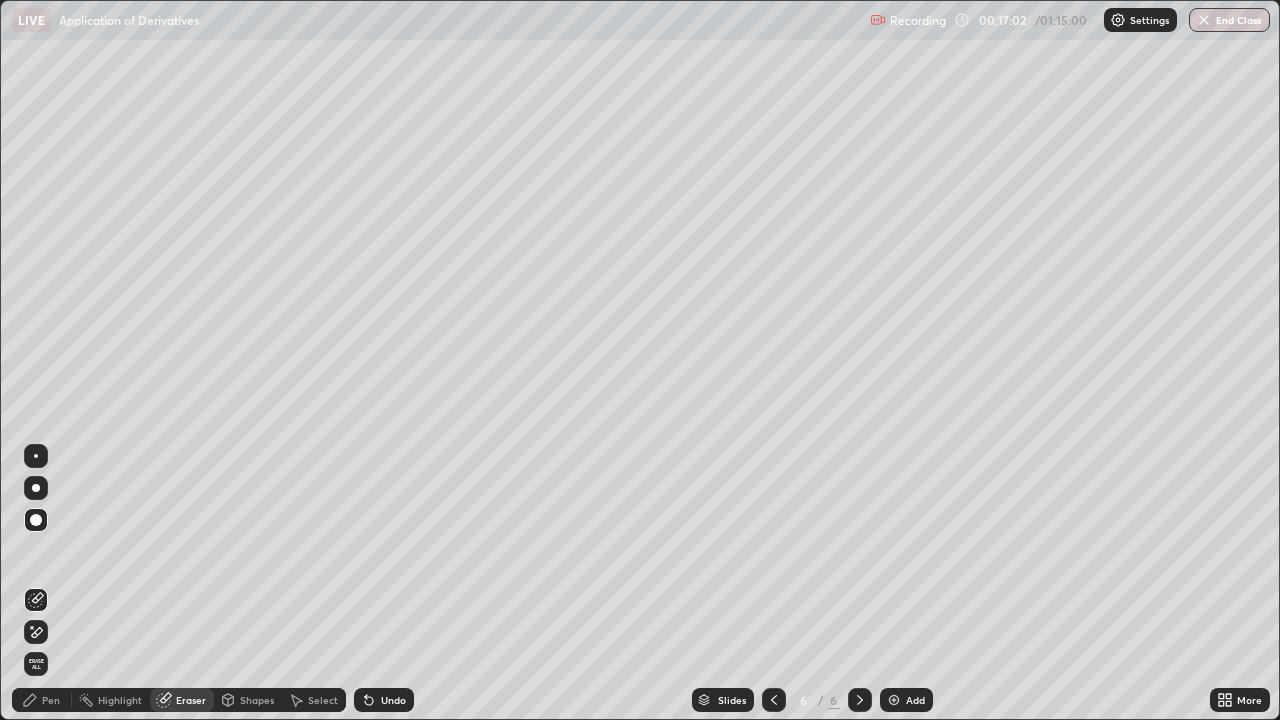 click 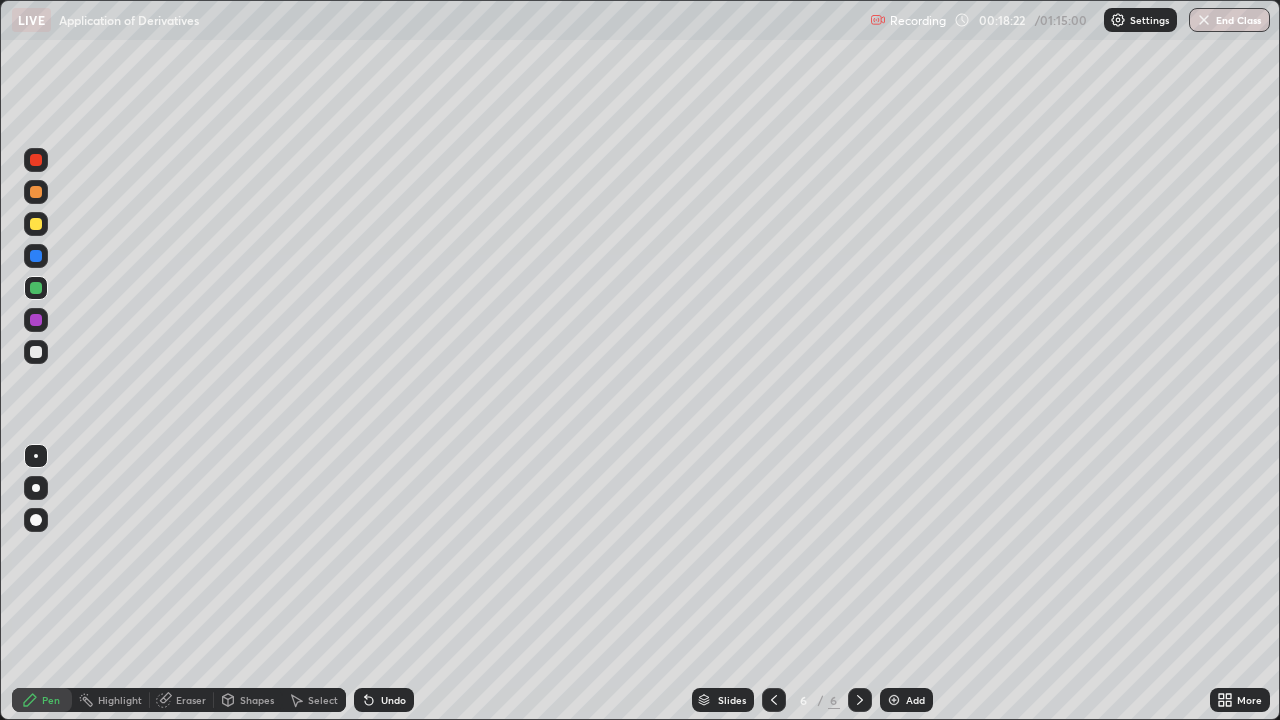 click at bounding box center (894, 700) 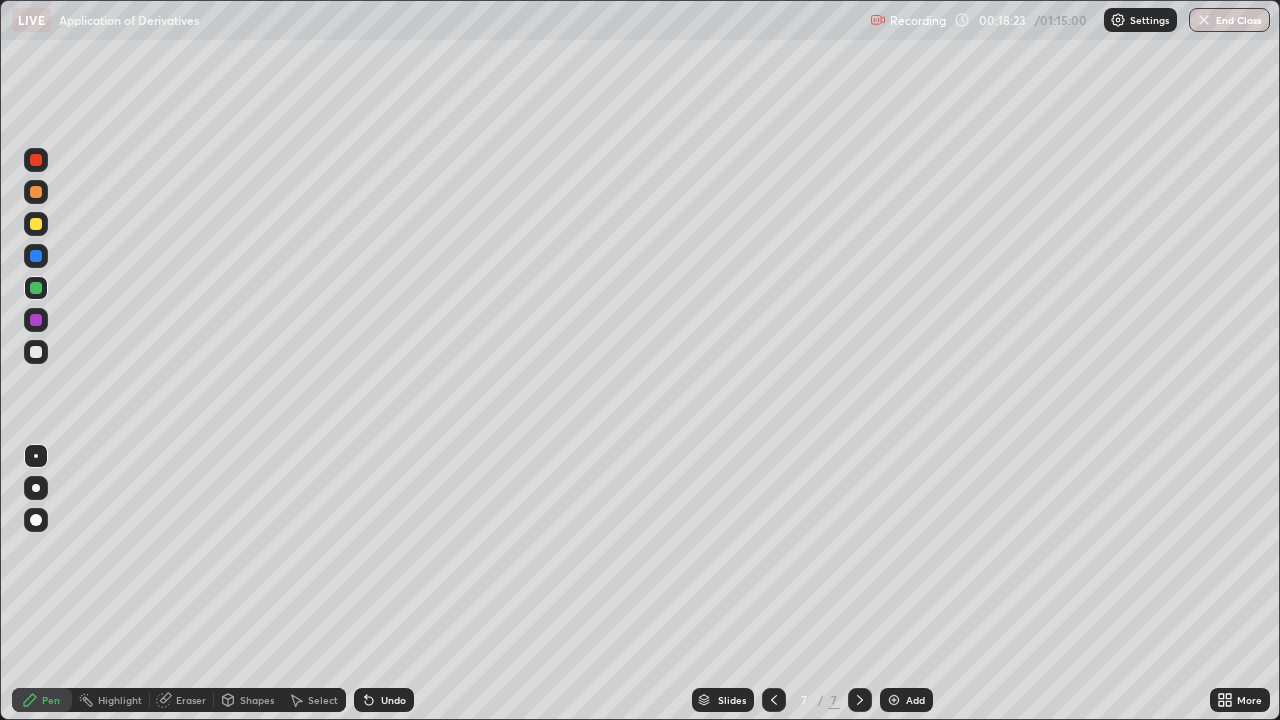 click at bounding box center (36, 224) 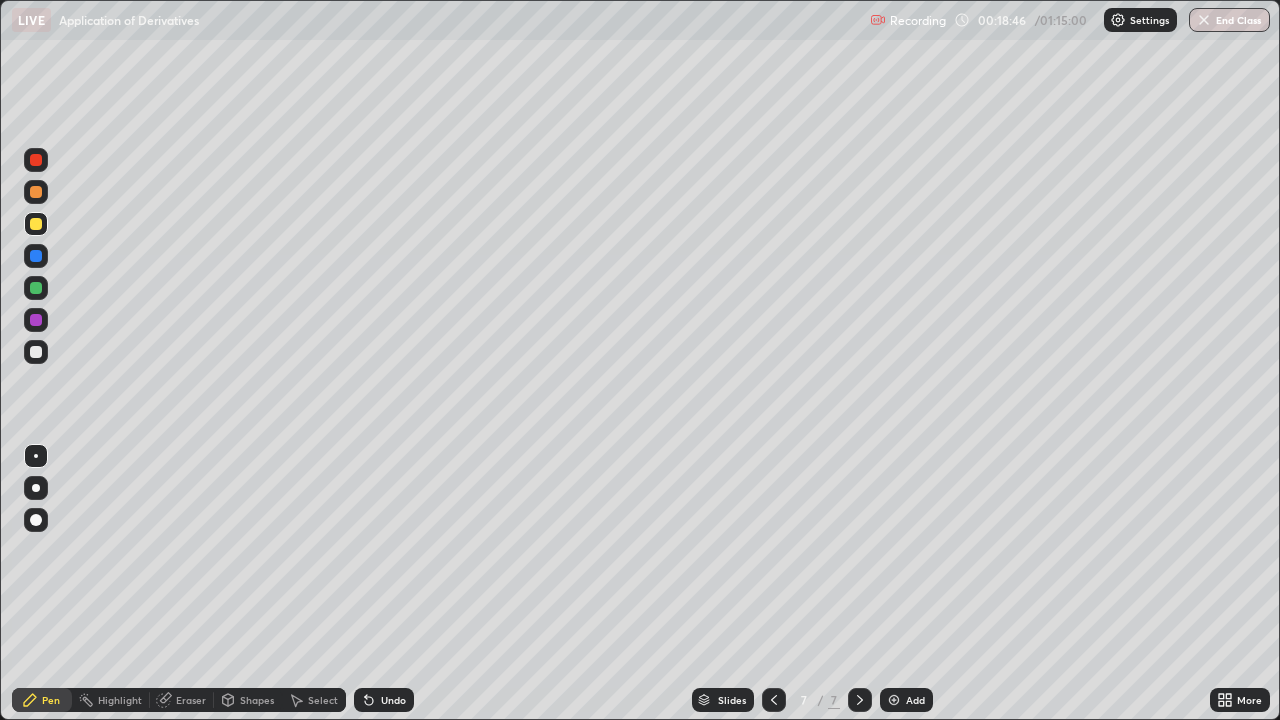 click at bounding box center [36, 288] 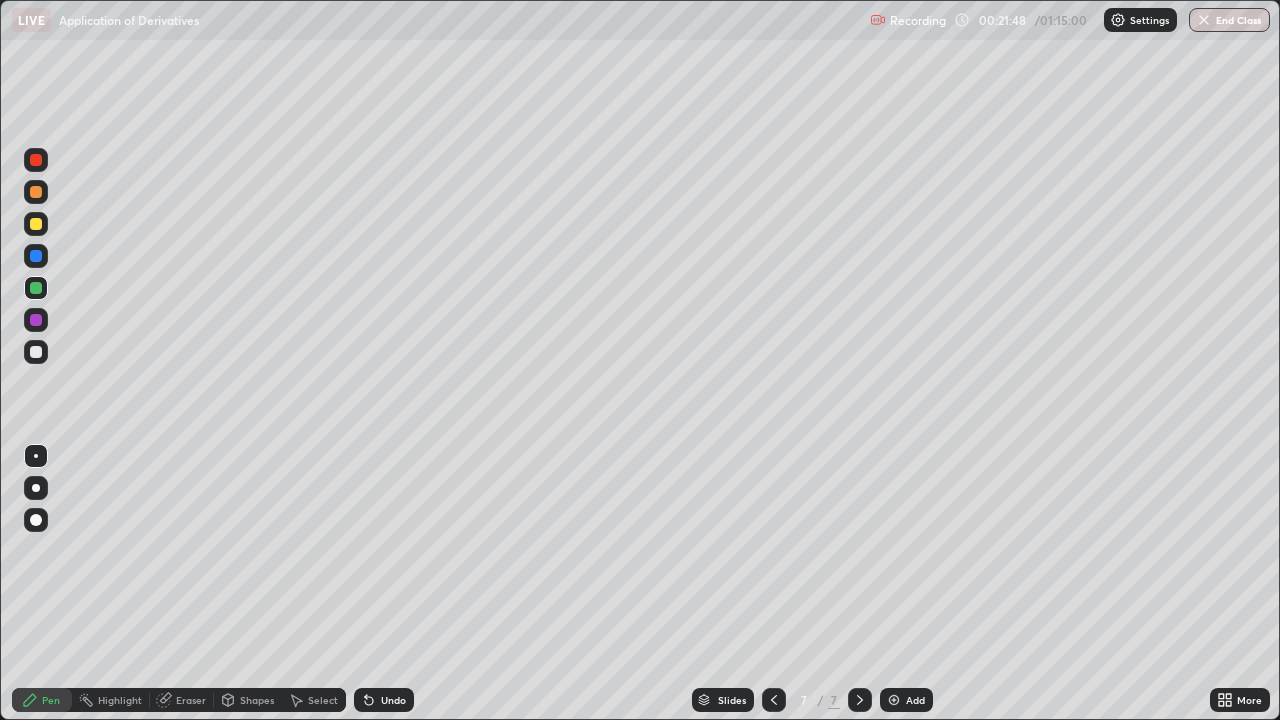 click at bounding box center [36, 352] 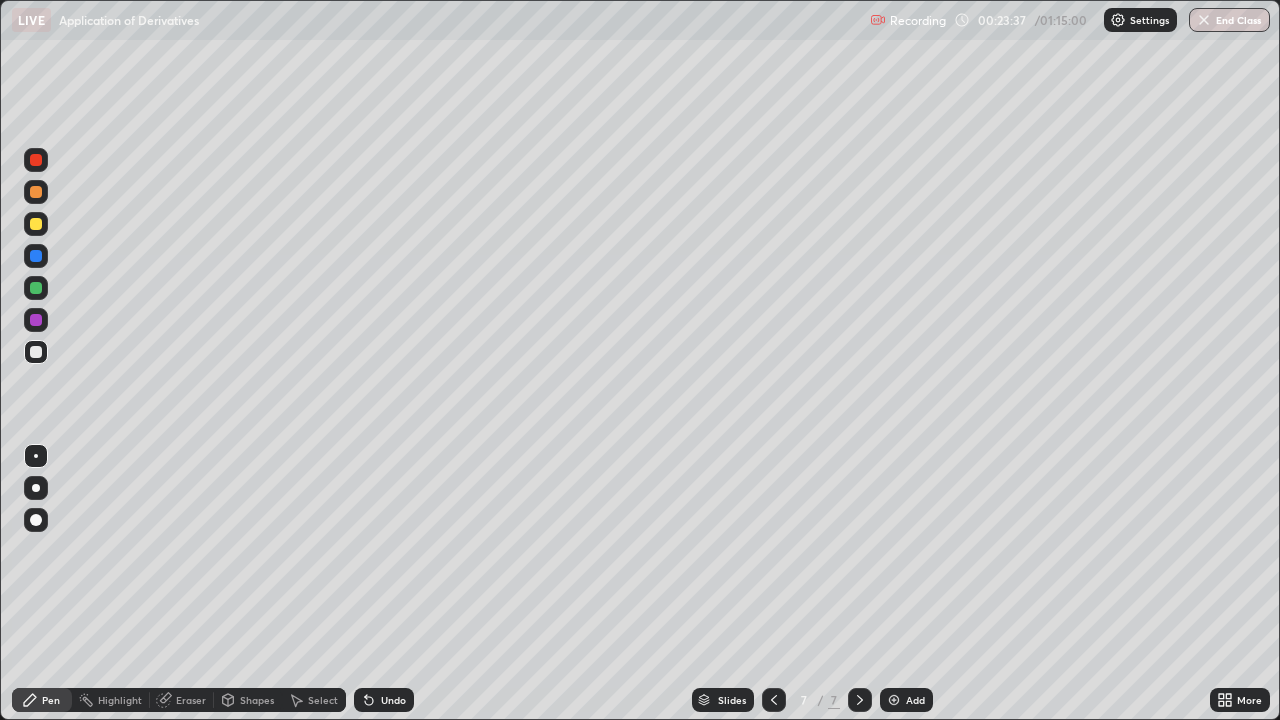 click at bounding box center (894, 700) 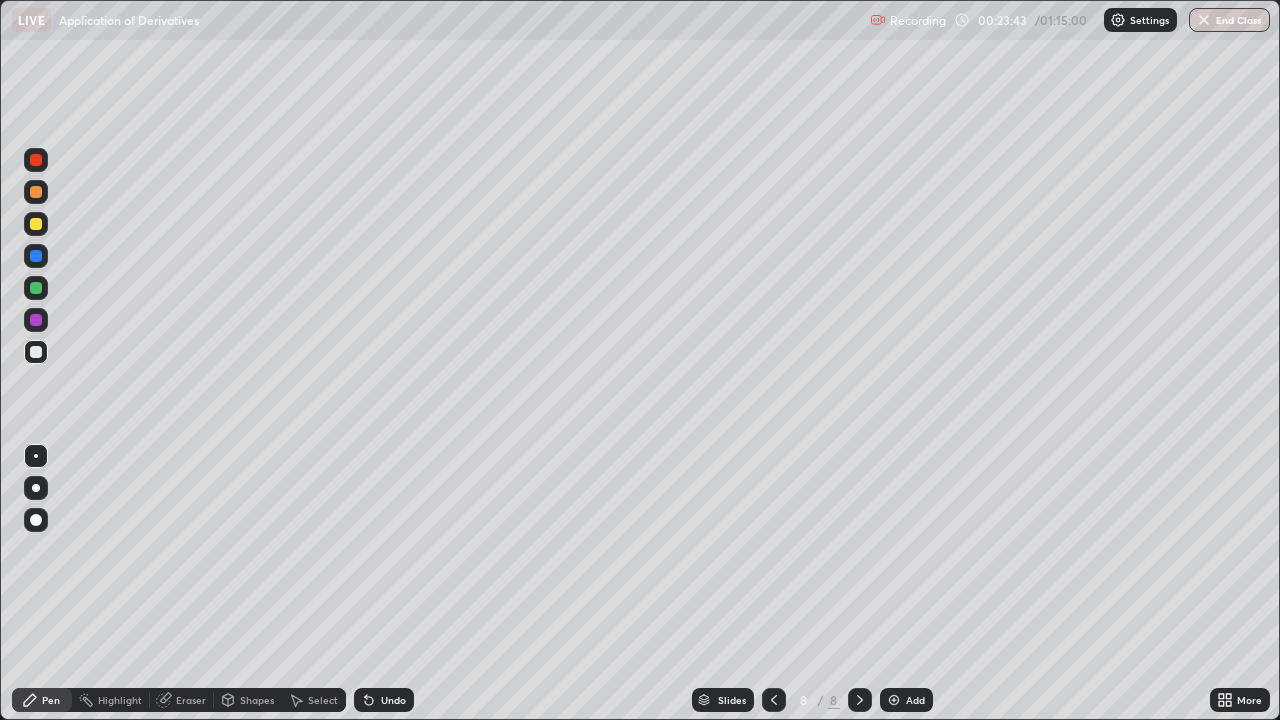 click at bounding box center (36, 224) 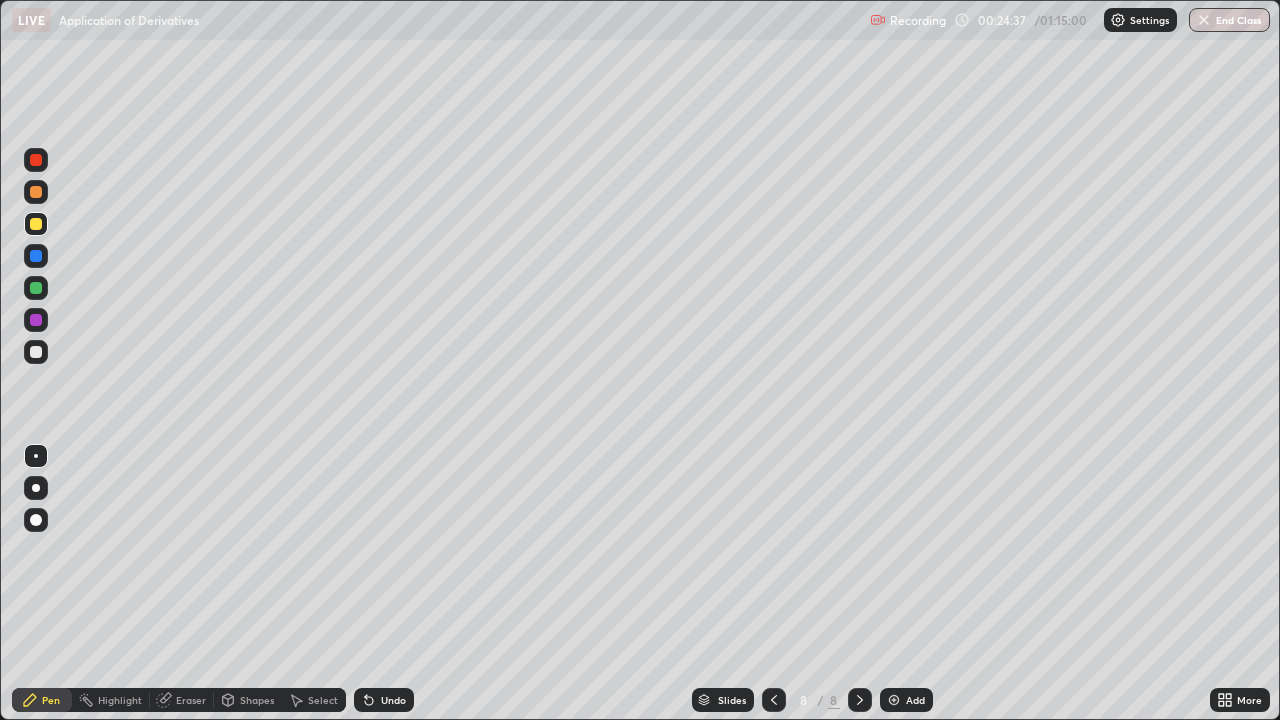 click at bounding box center (36, 352) 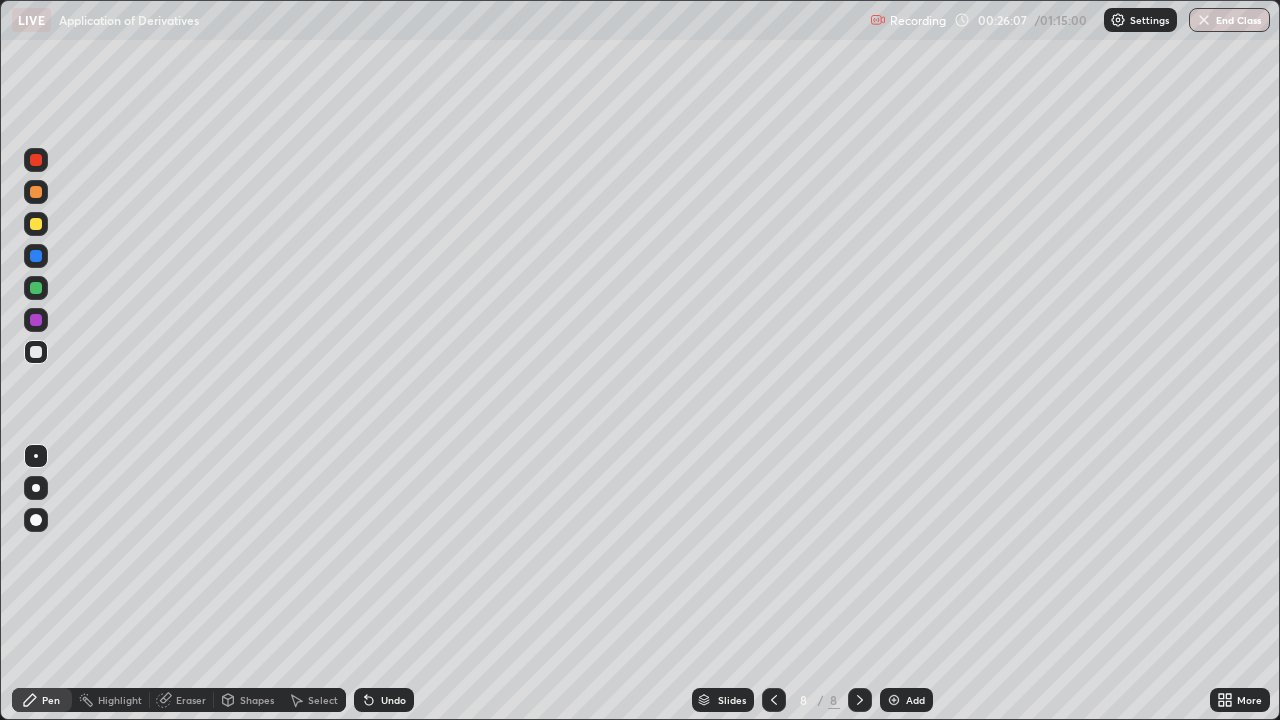 click at bounding box center [36, 288] 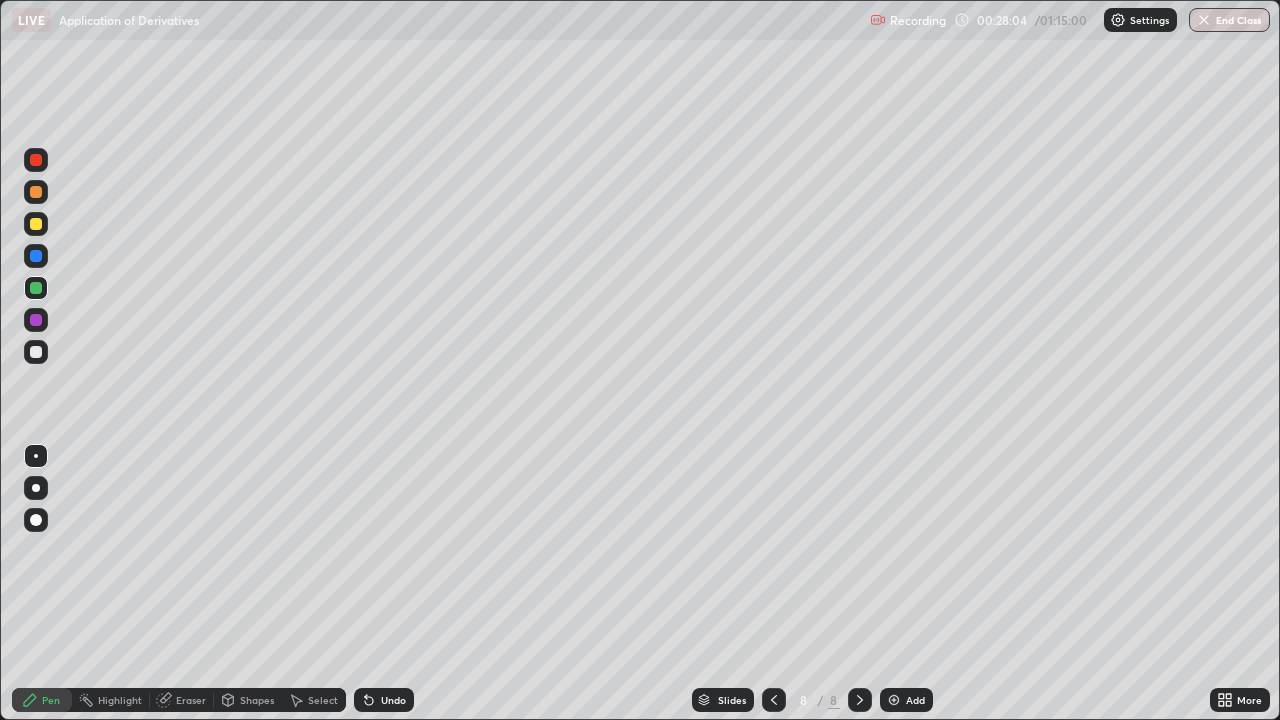 click at bounding box center [894, 700] 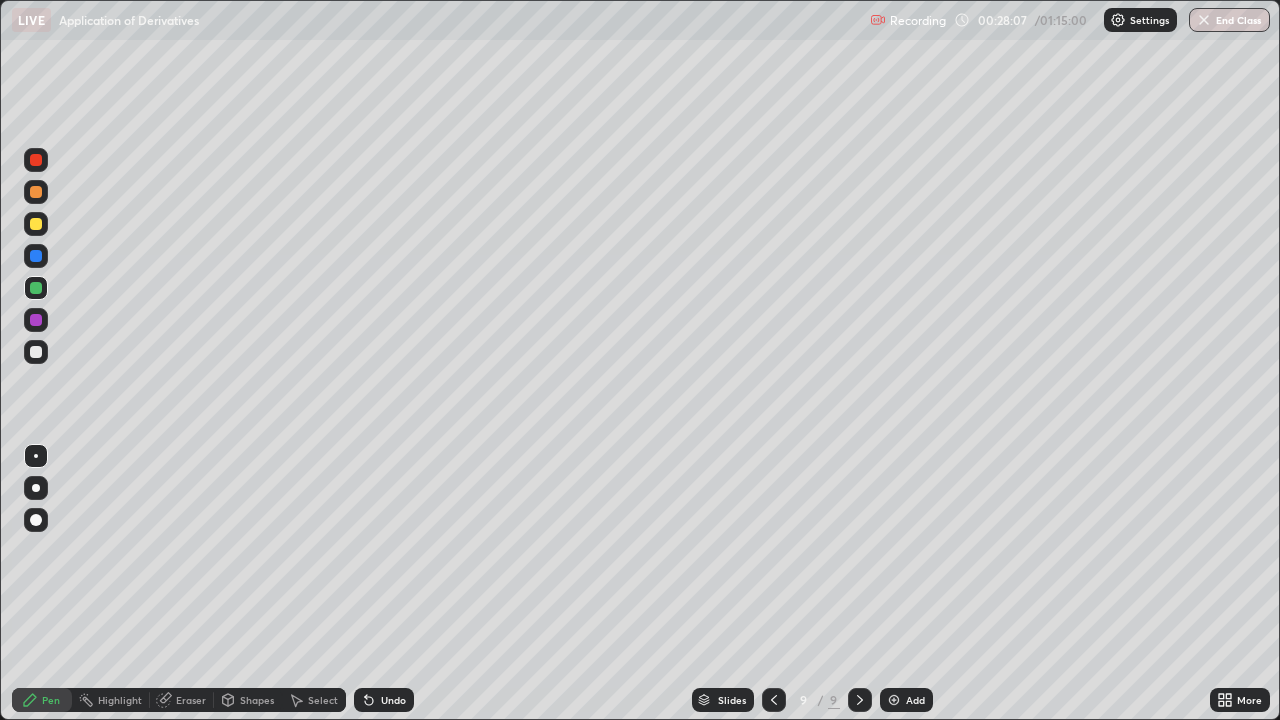 click at bounding box center (36, 224) 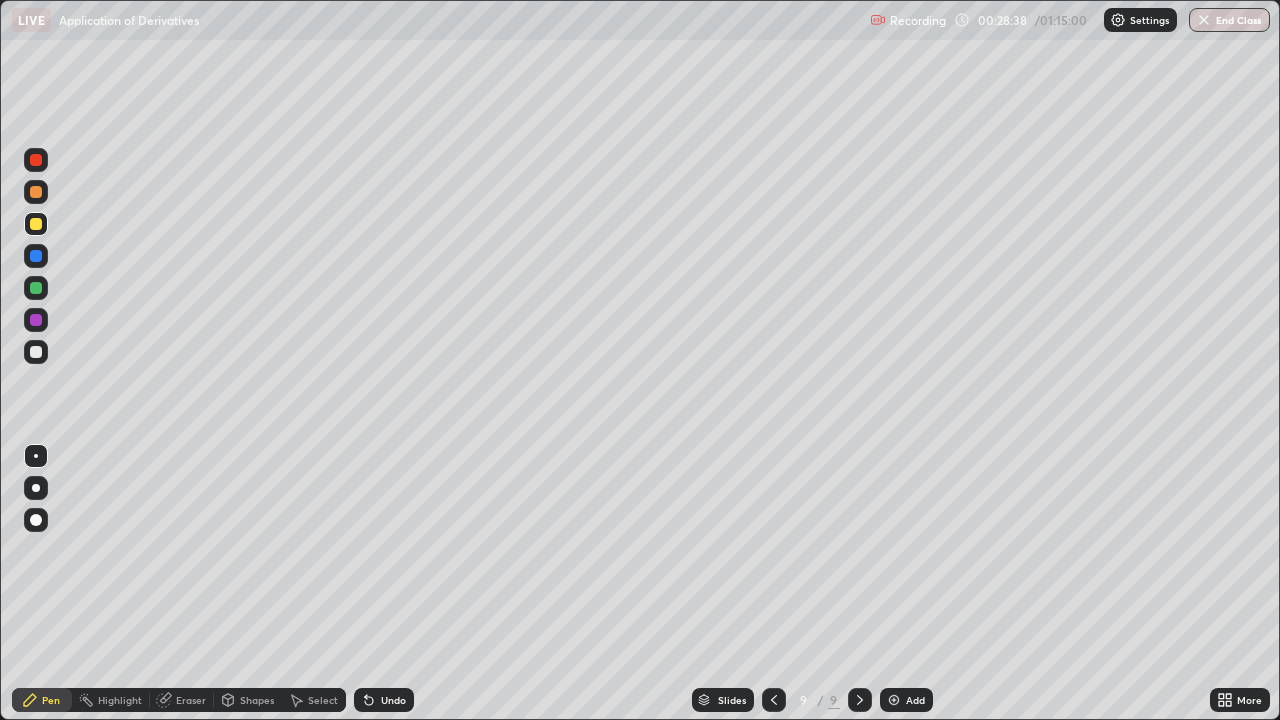 click at bounding box center [36, 352] 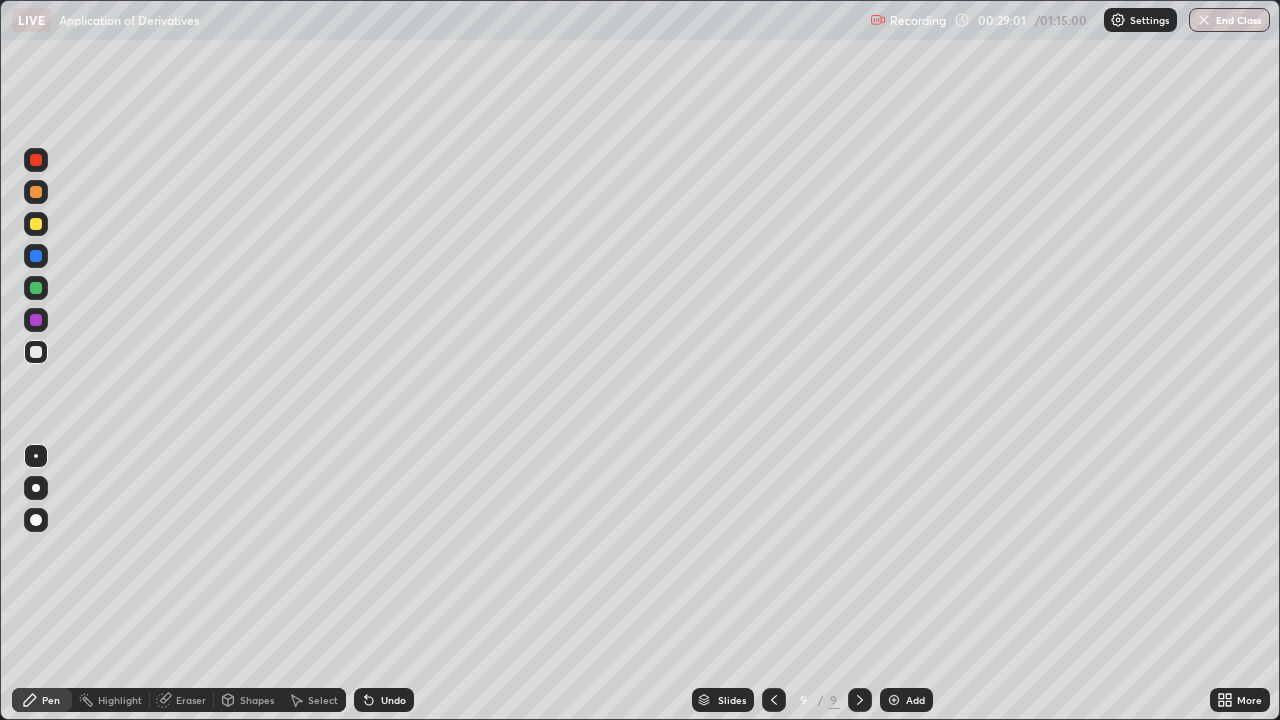 click at bounding box center (36, 288) 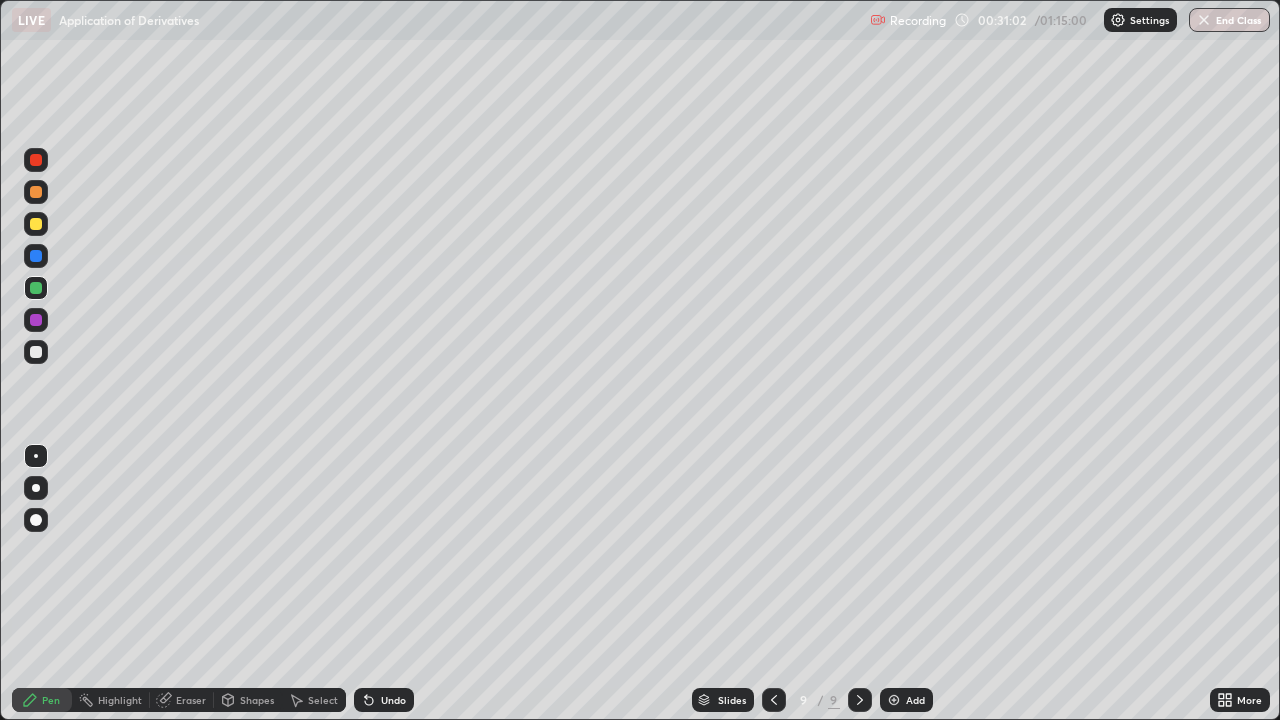 click at bounding box center [36, 352] 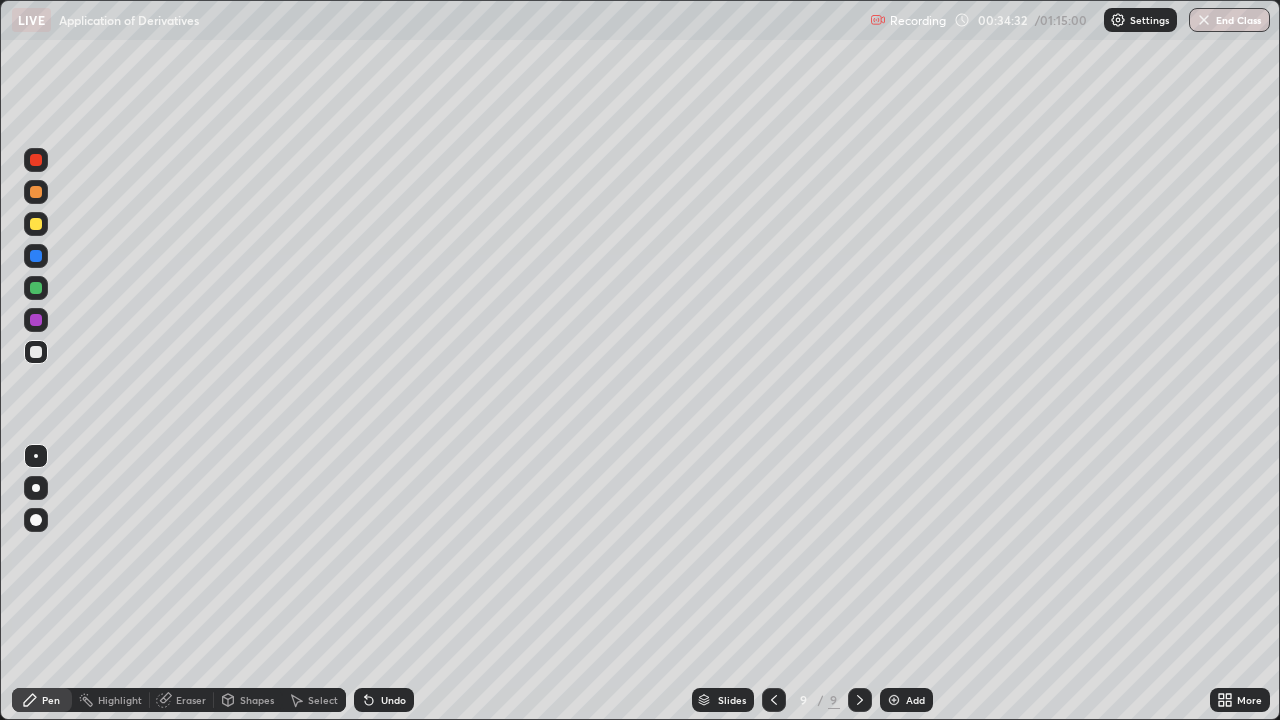 click at bounding box center [36, 224] 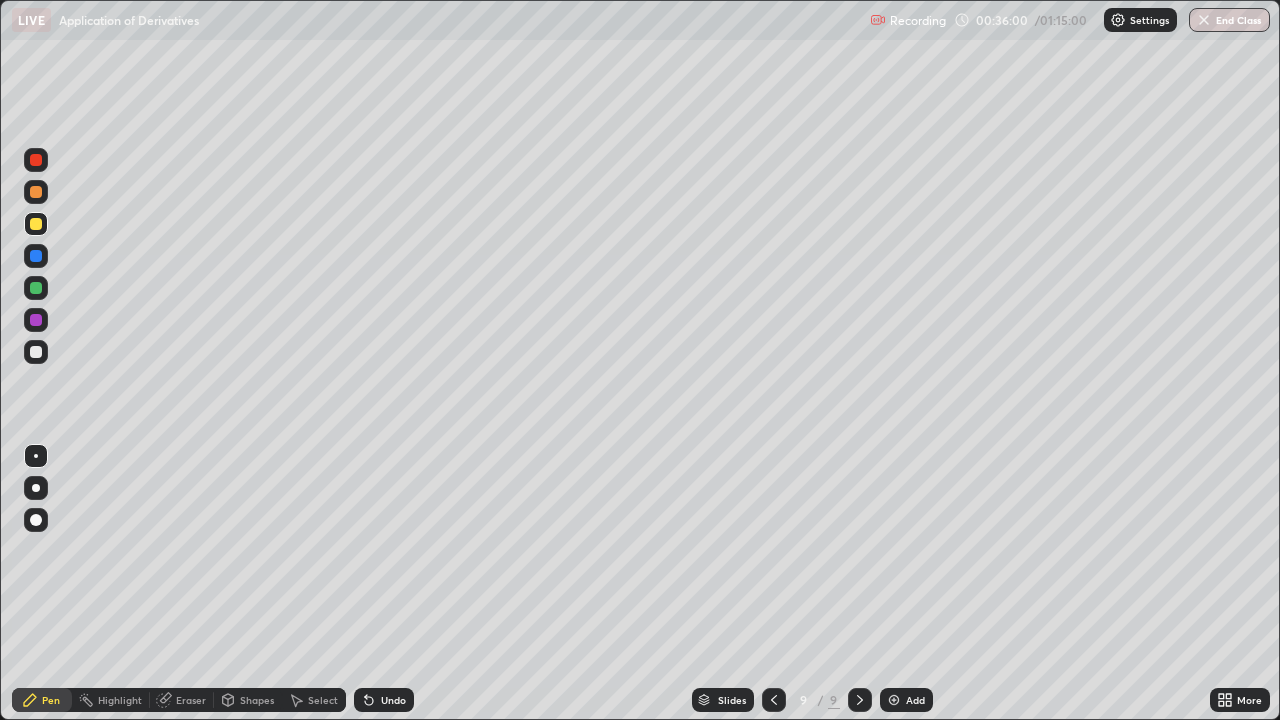 click on "Add" at bounding box center [915, 700] 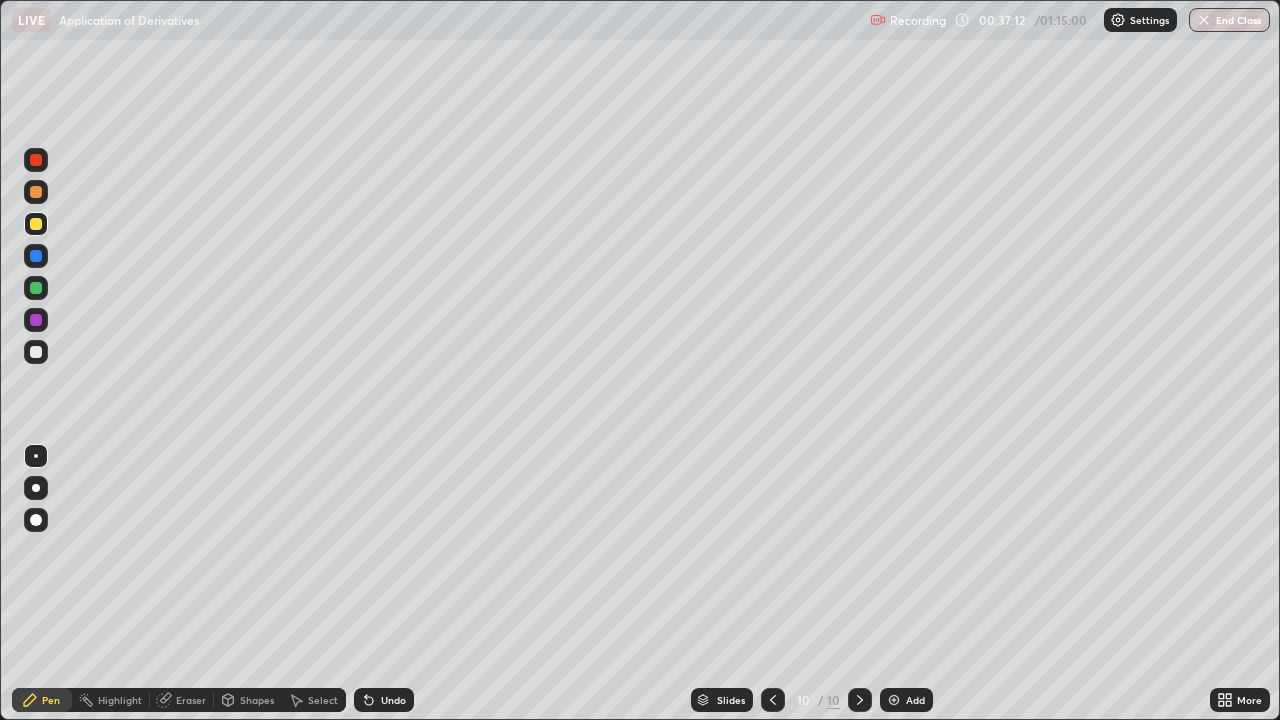 click at bounding box center (36, 352) 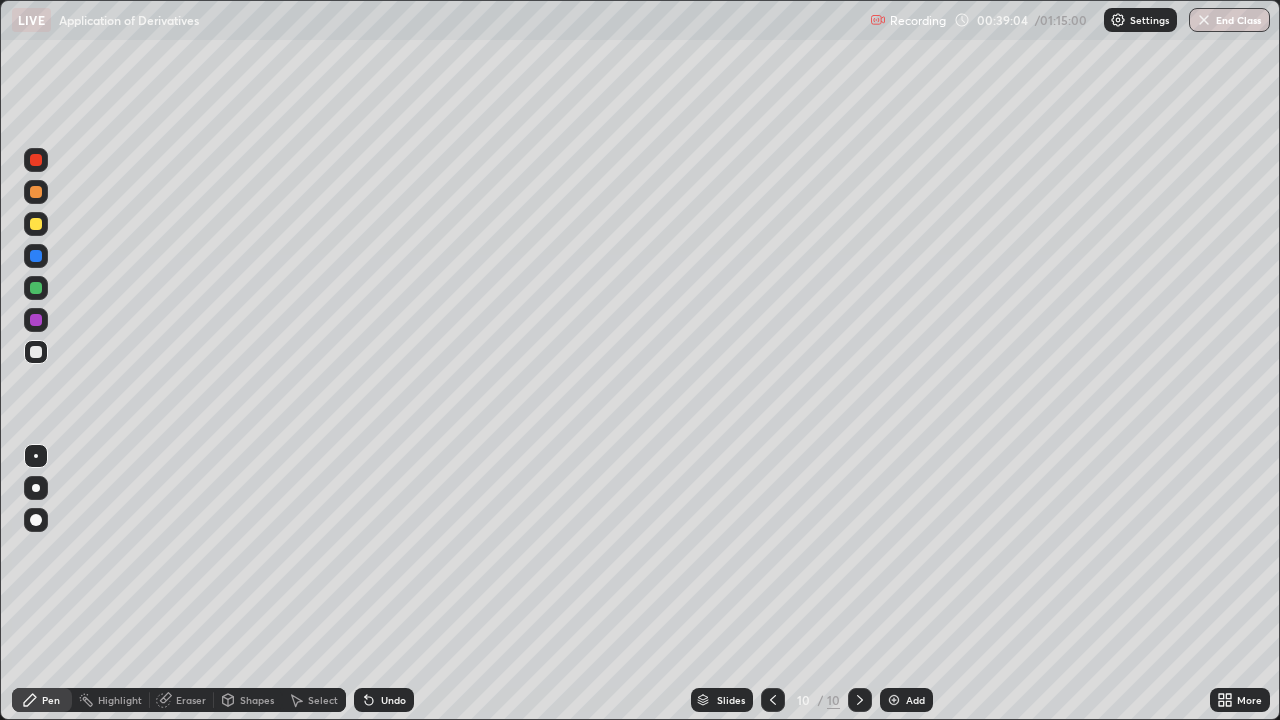 click at bounding box center (36, 288) 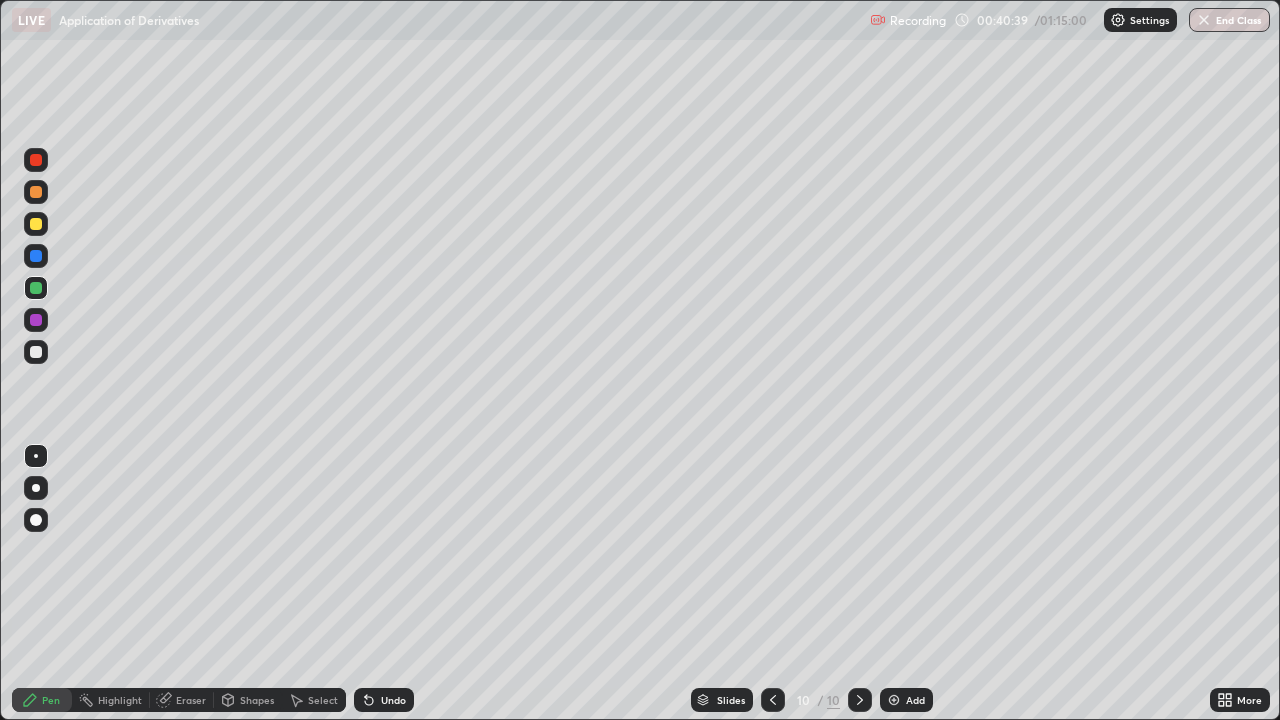 click at bounding box center (36, 352) 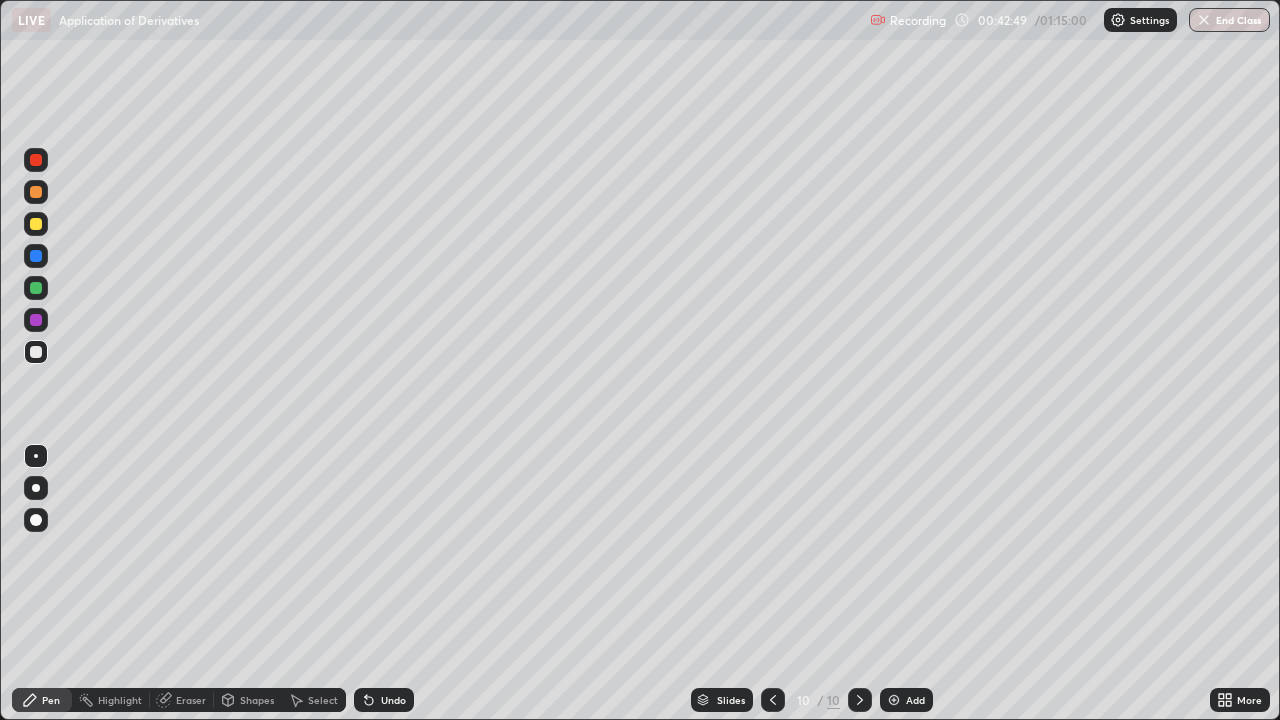 click at bounding box center [894, 700] 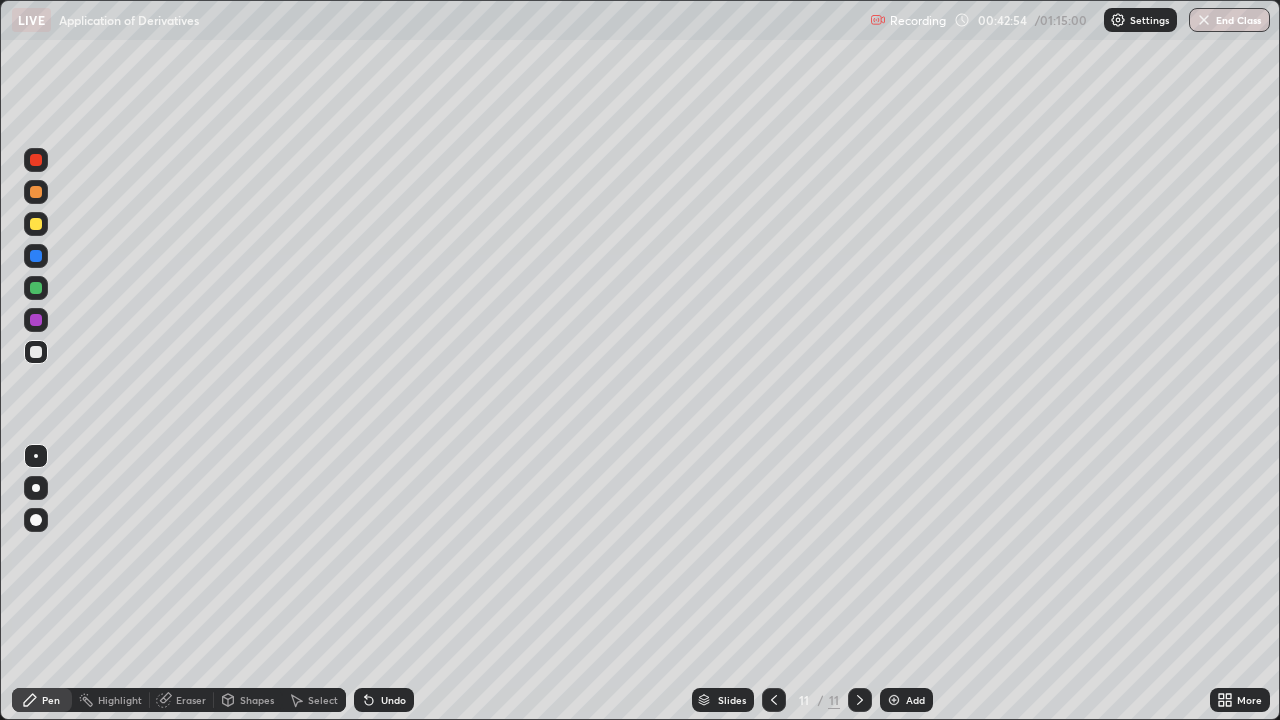 click at bounding box center [36, 224] 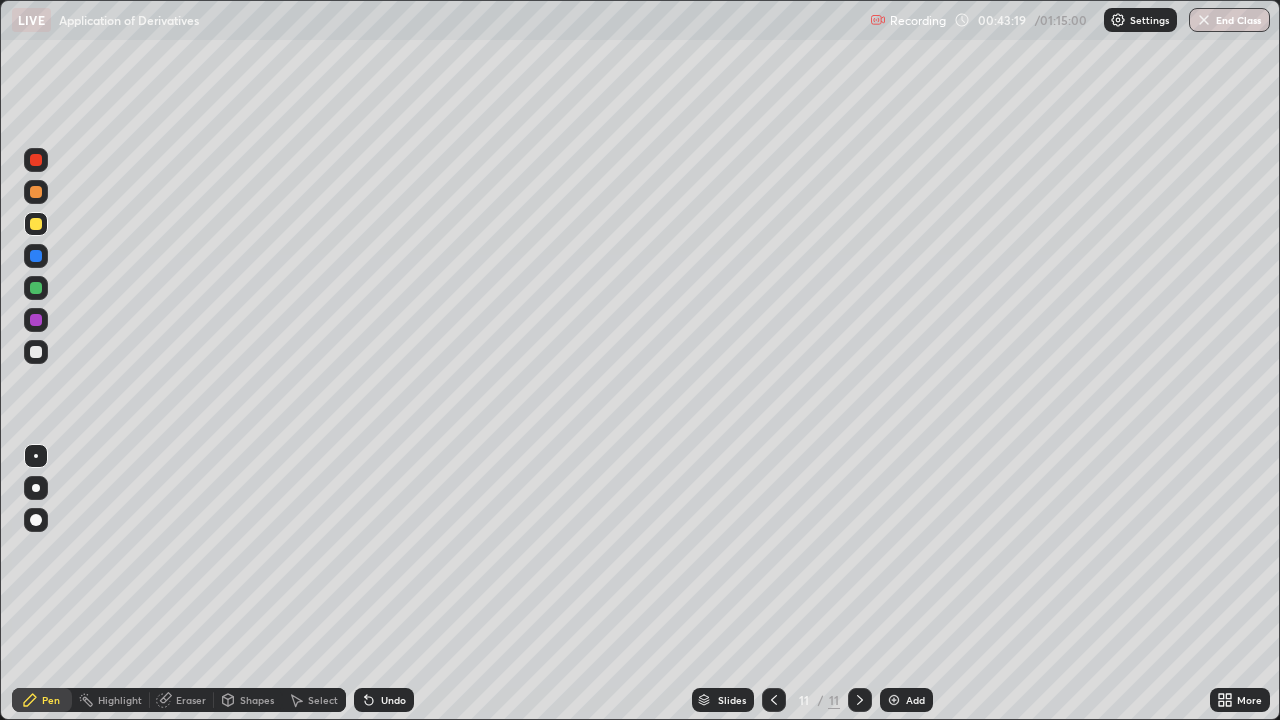 click at bounding box center [36, 352] 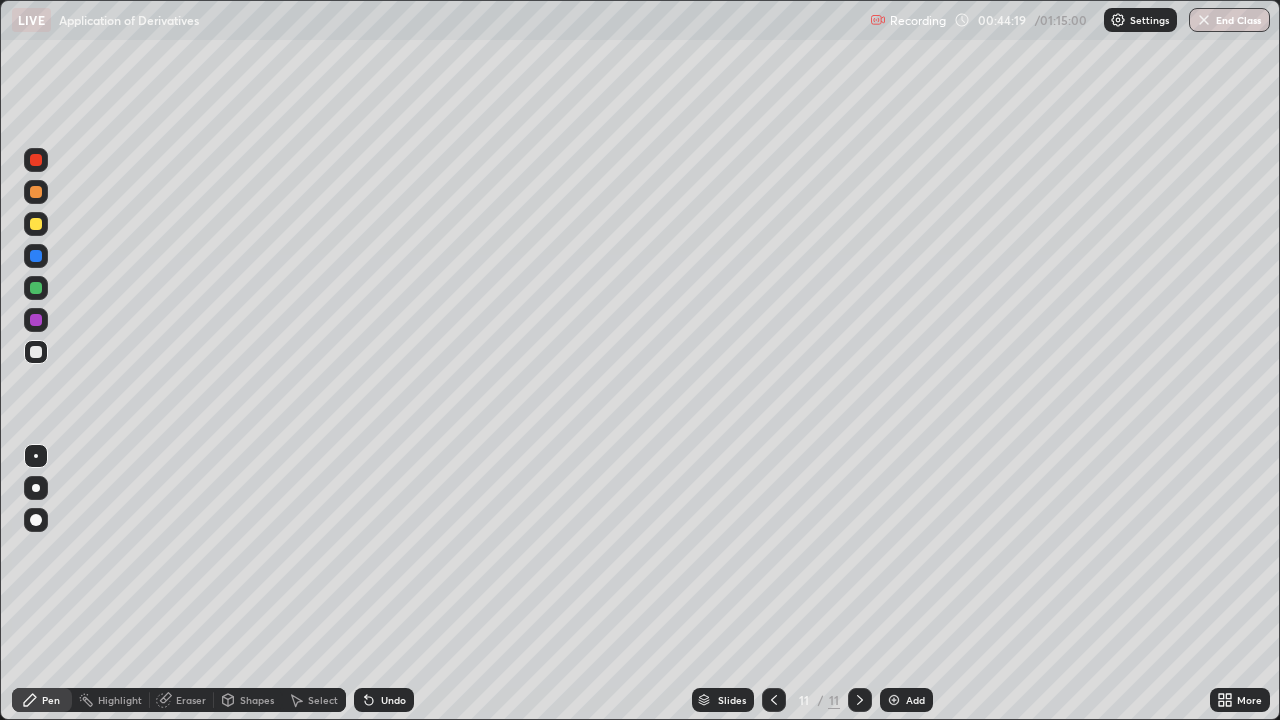 click at bounding box center [36, 288] 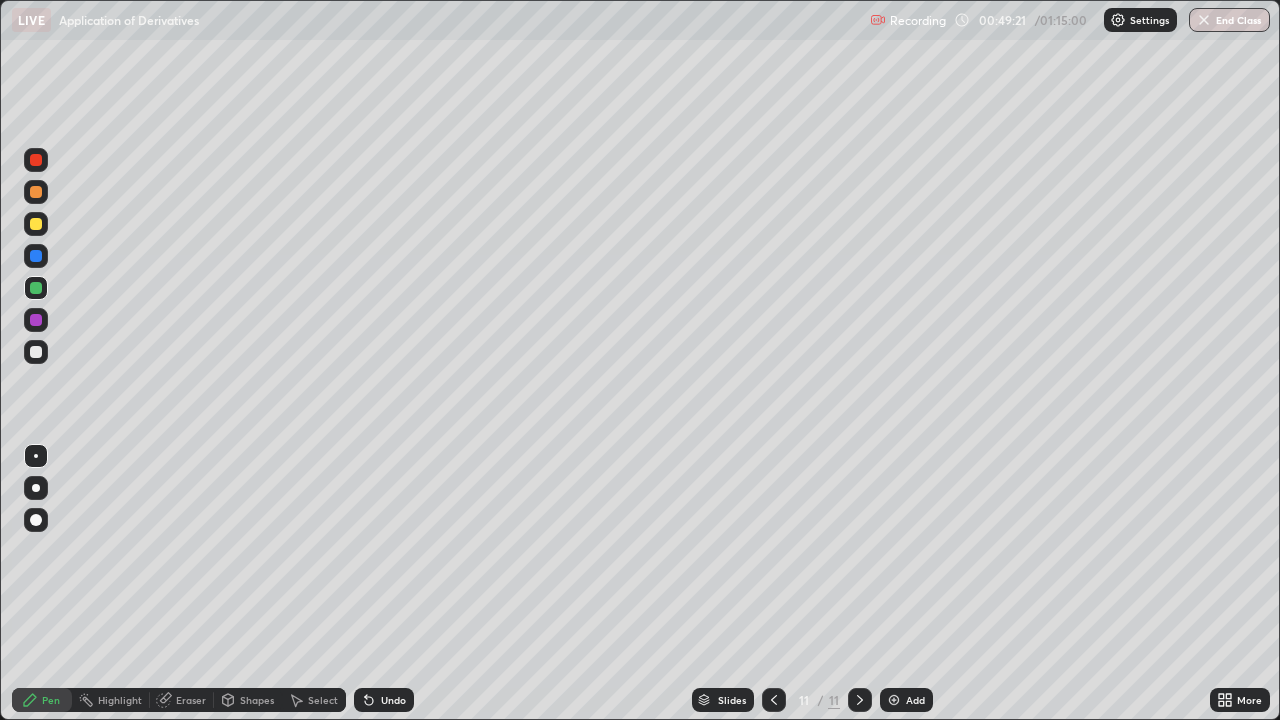 click at bounding box center (36, 352) 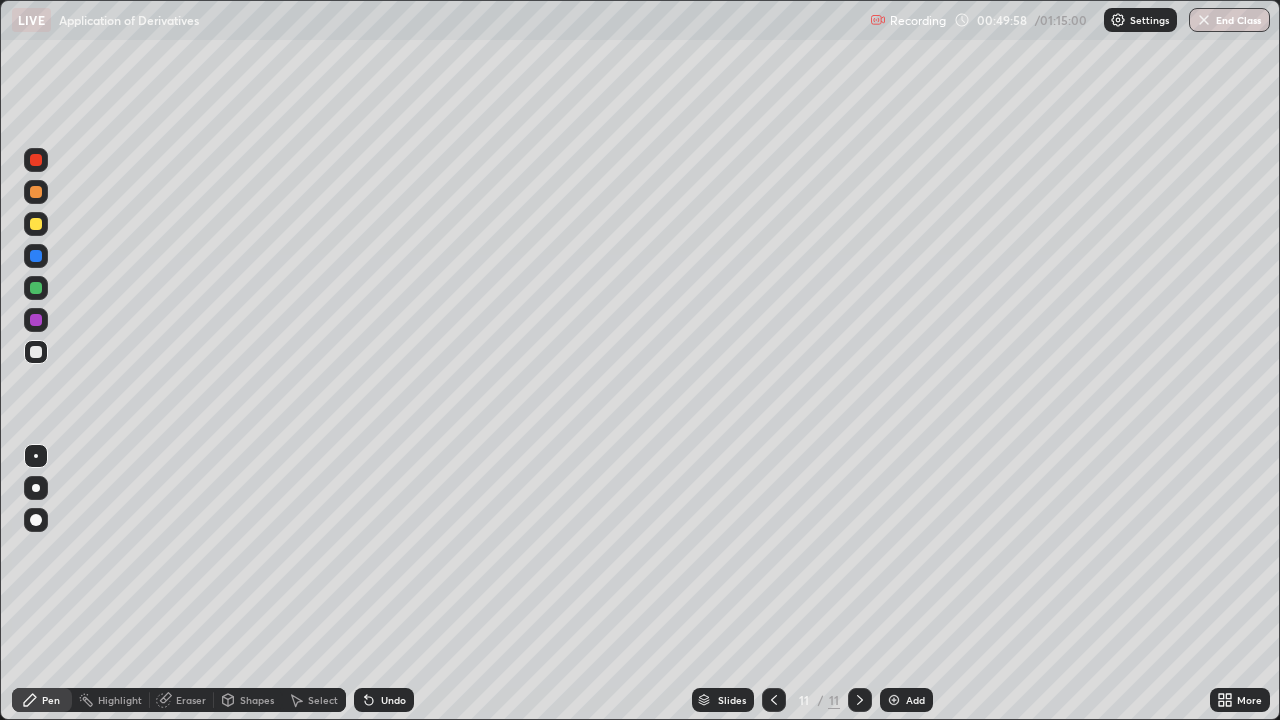 click on "Undo" at bounding box center (393, 700) 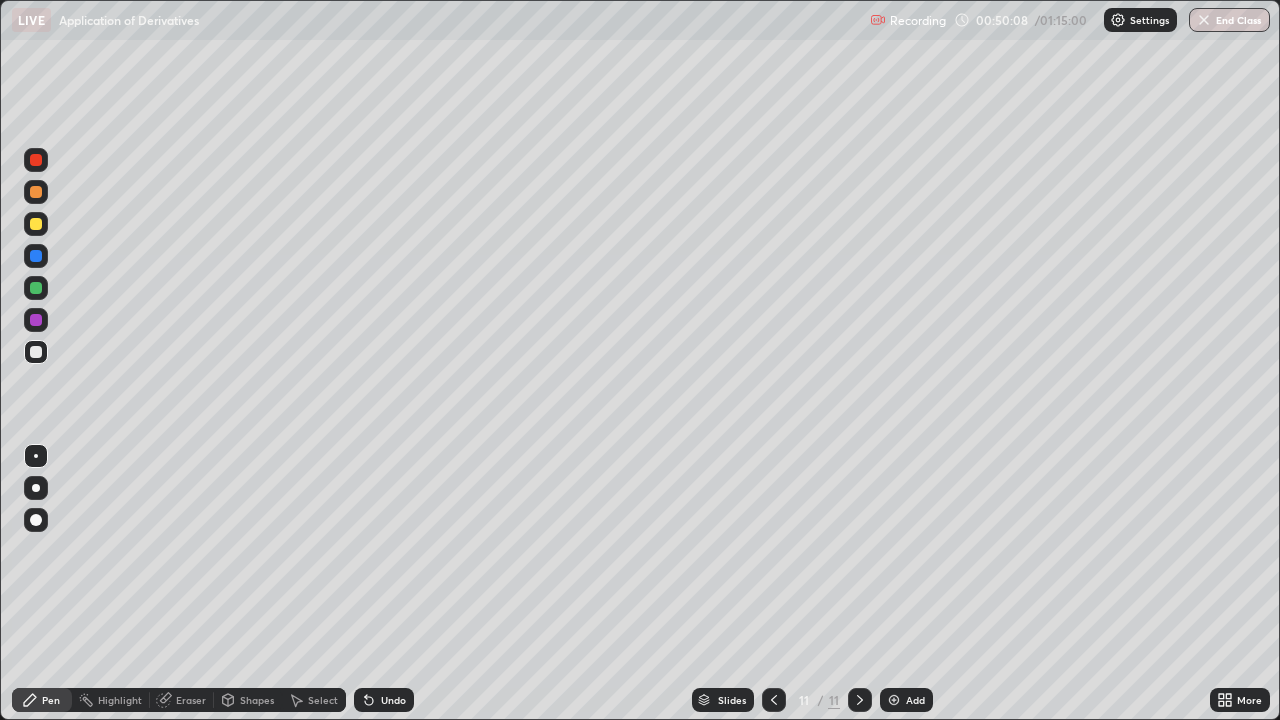 click on "Undo" at bounding box center [384, 700] 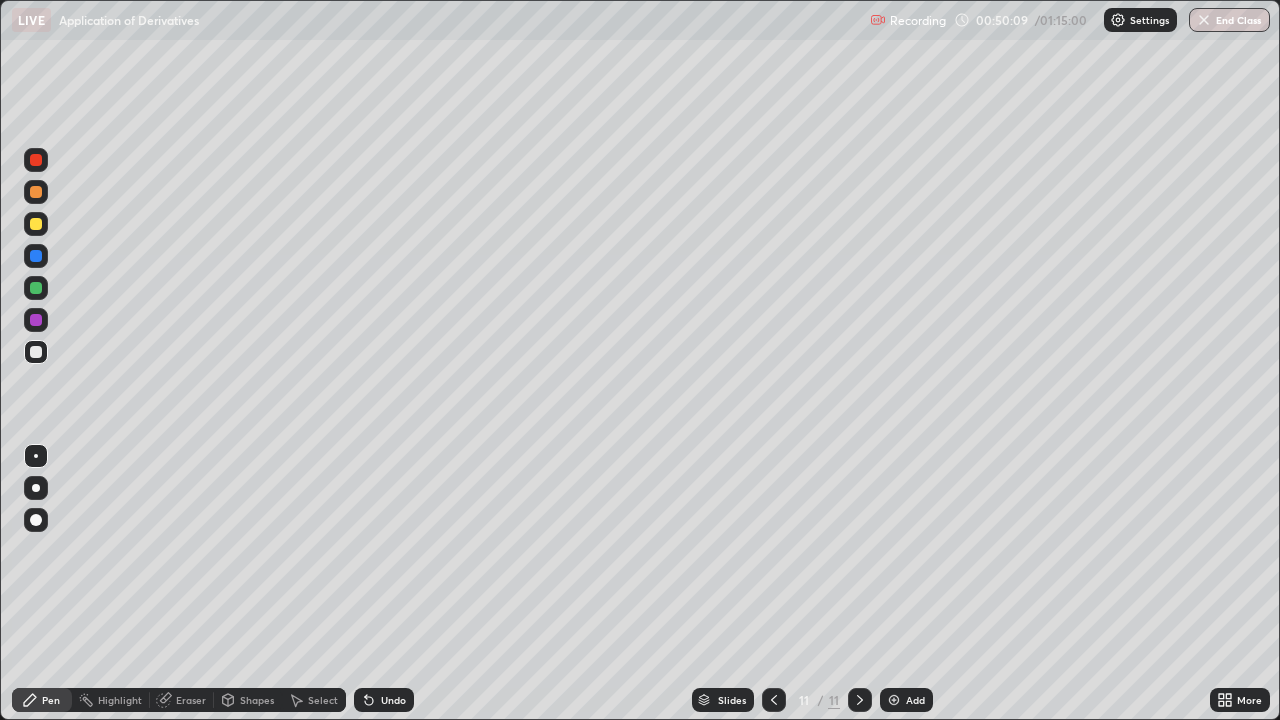 click 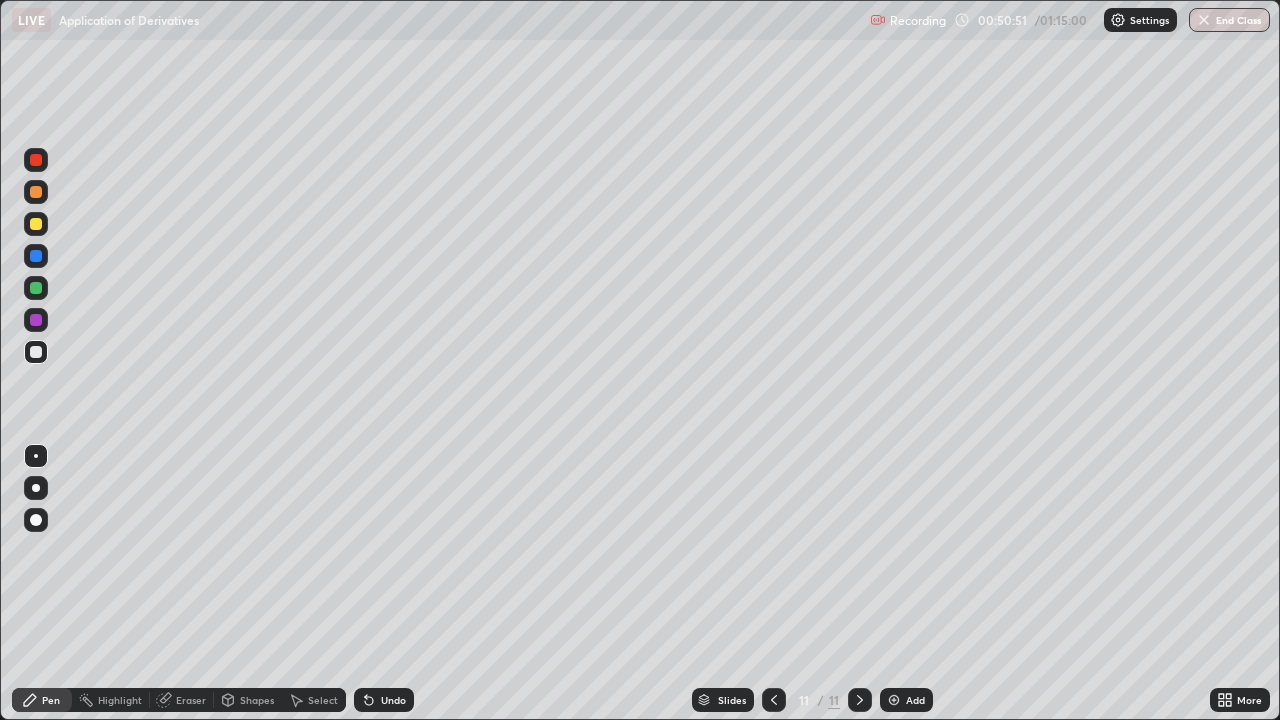 click at bounding box center [36, 288] 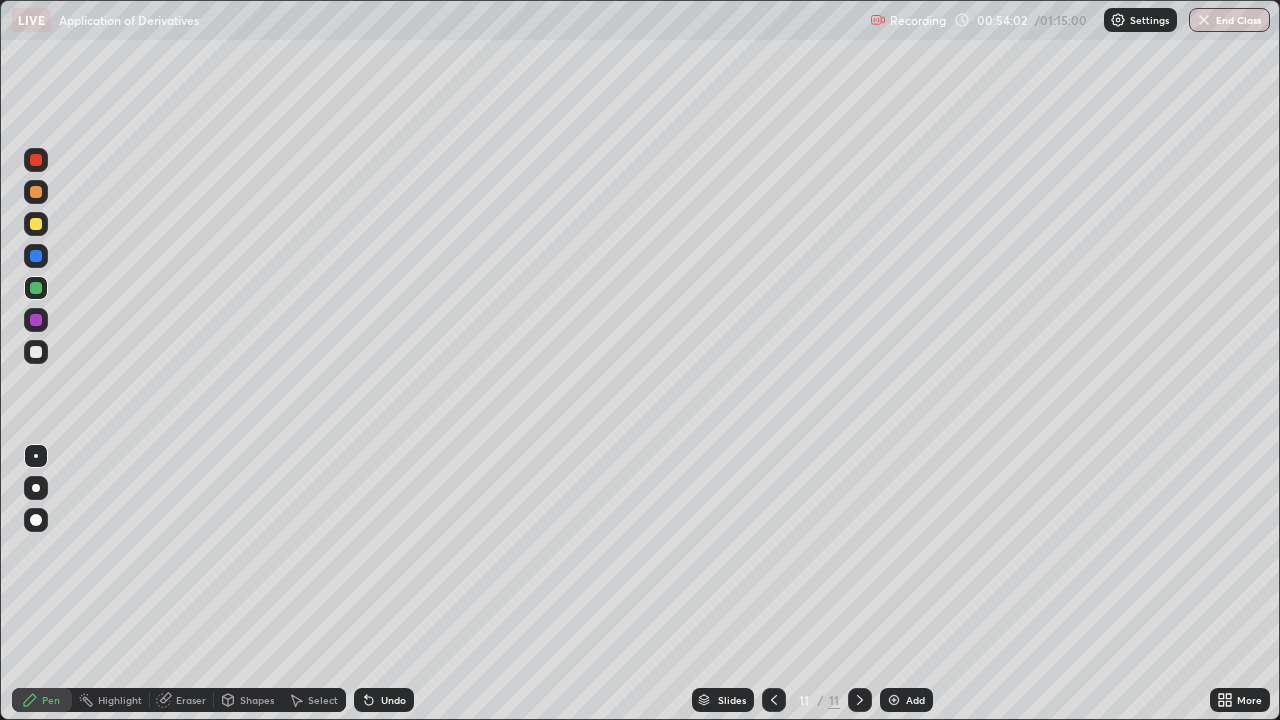 click at bounding box center [894, 700] 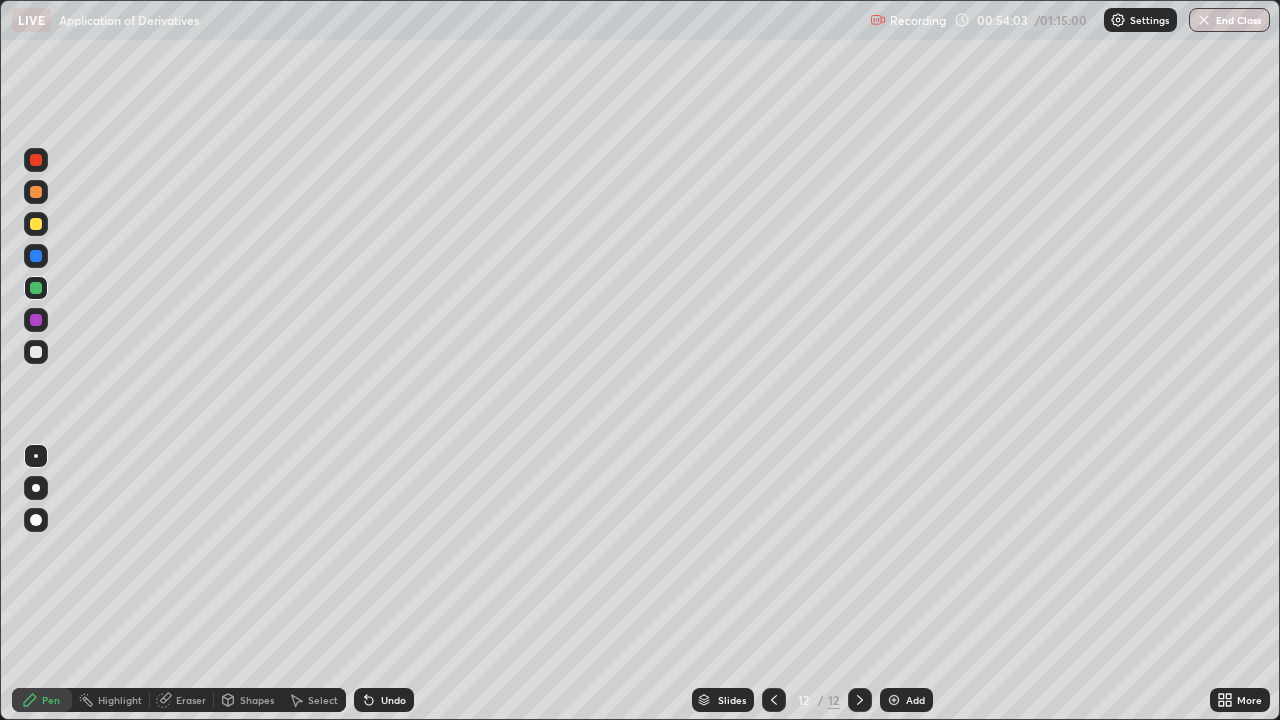 click at bounding box center (36, 224) 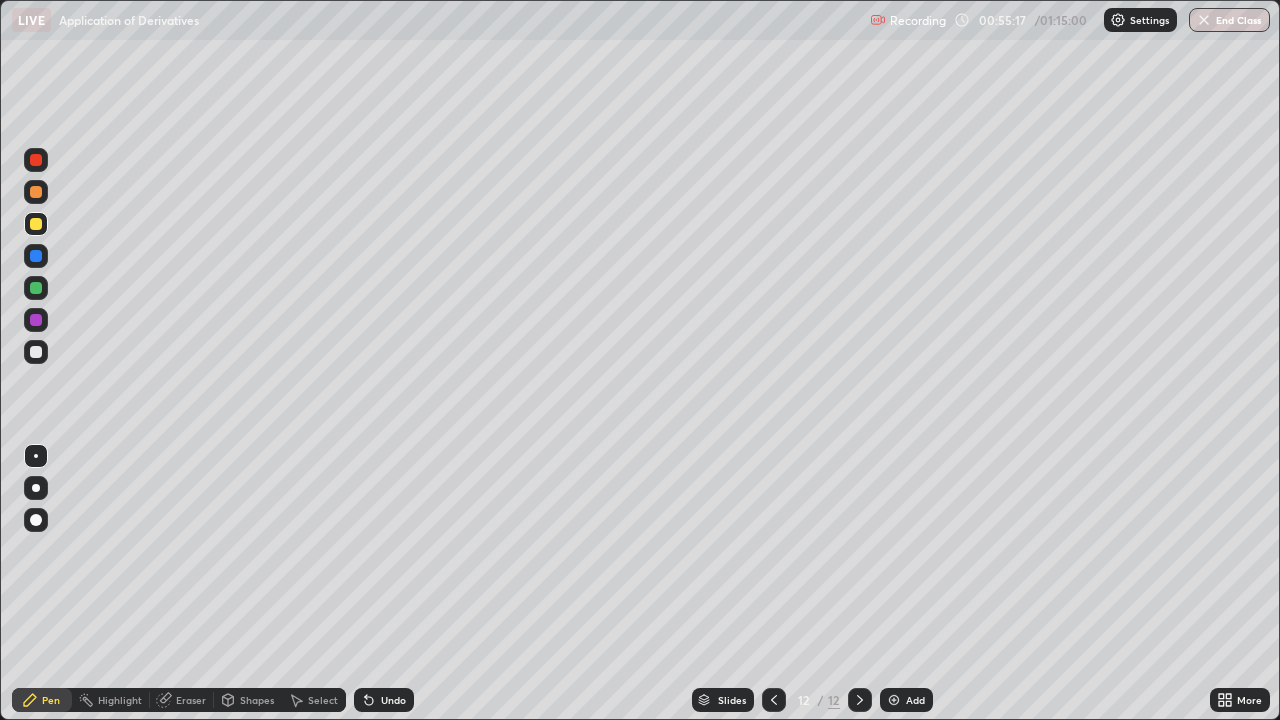 click at bounding box center (36, 352) 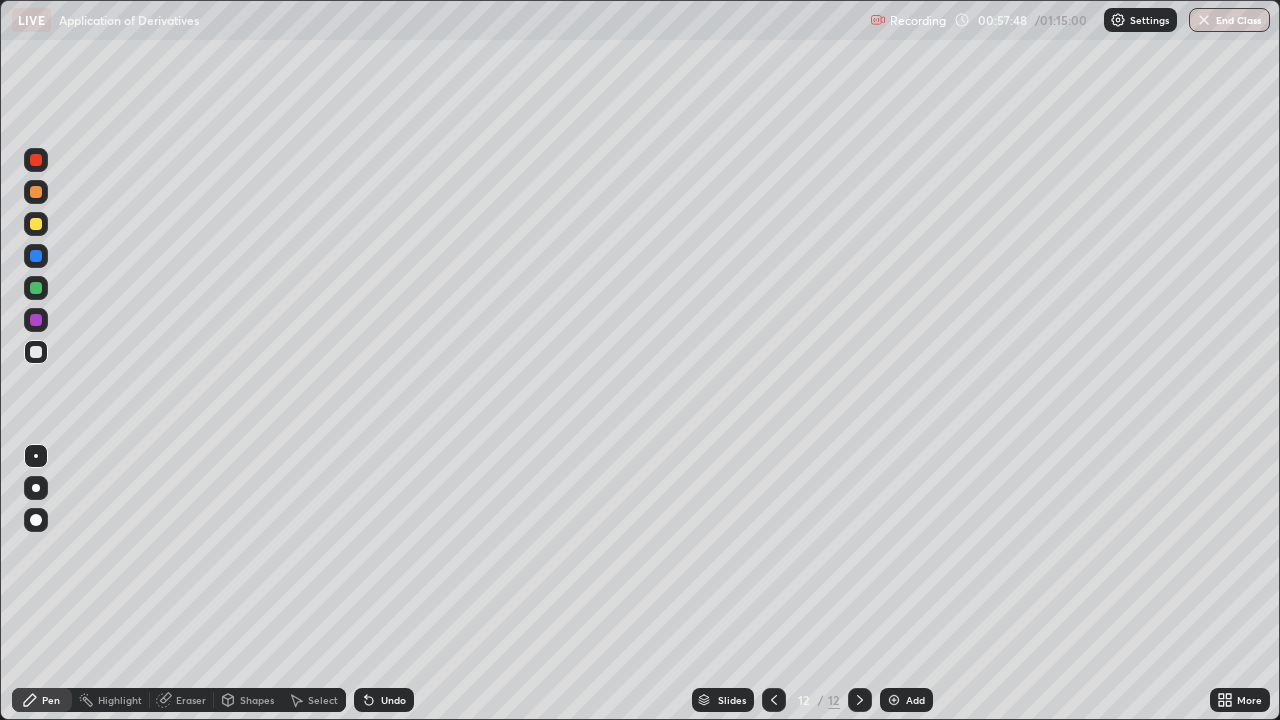 click at bounding box center (36, 288) 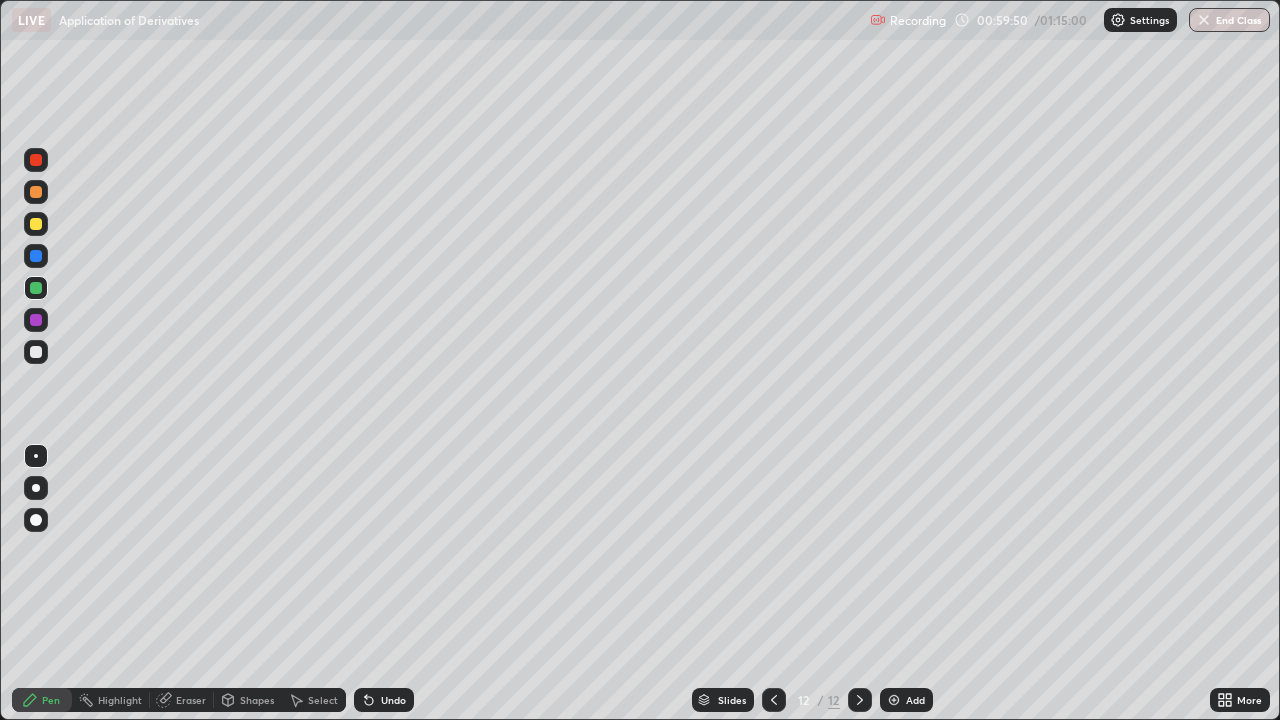 click at bounding box center [36, 352] 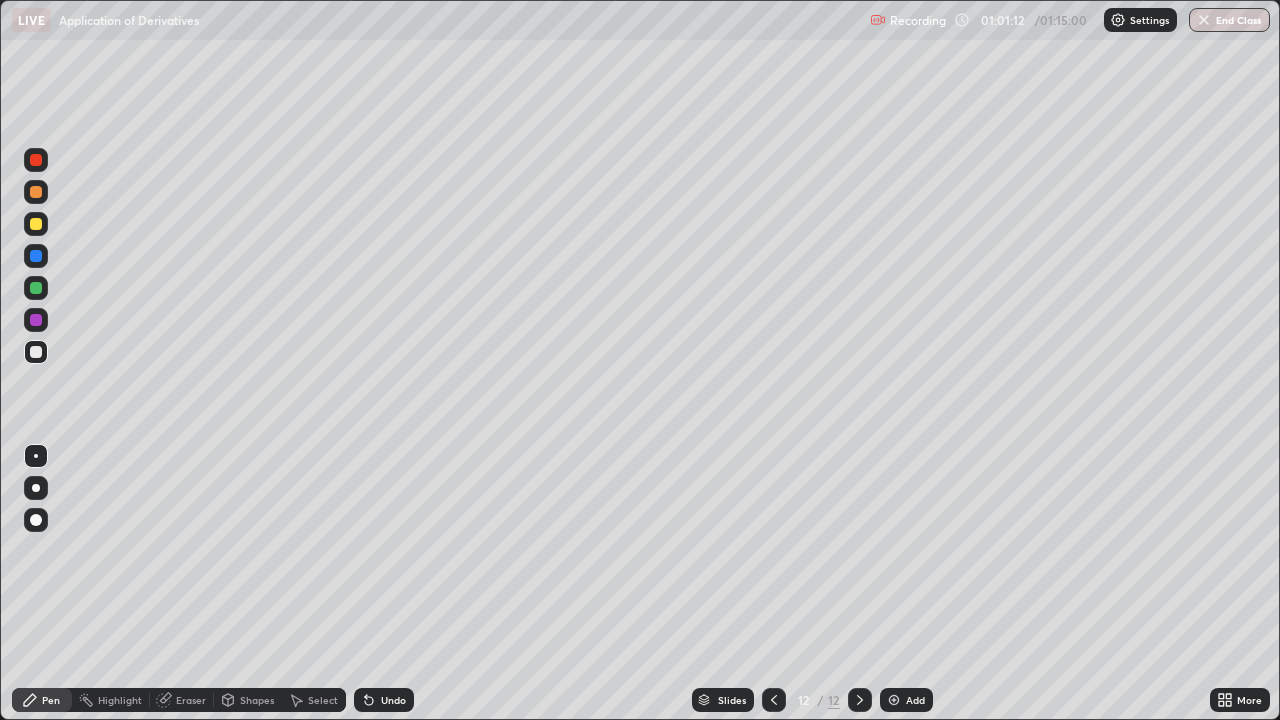 click at bounding box center (36, 224) 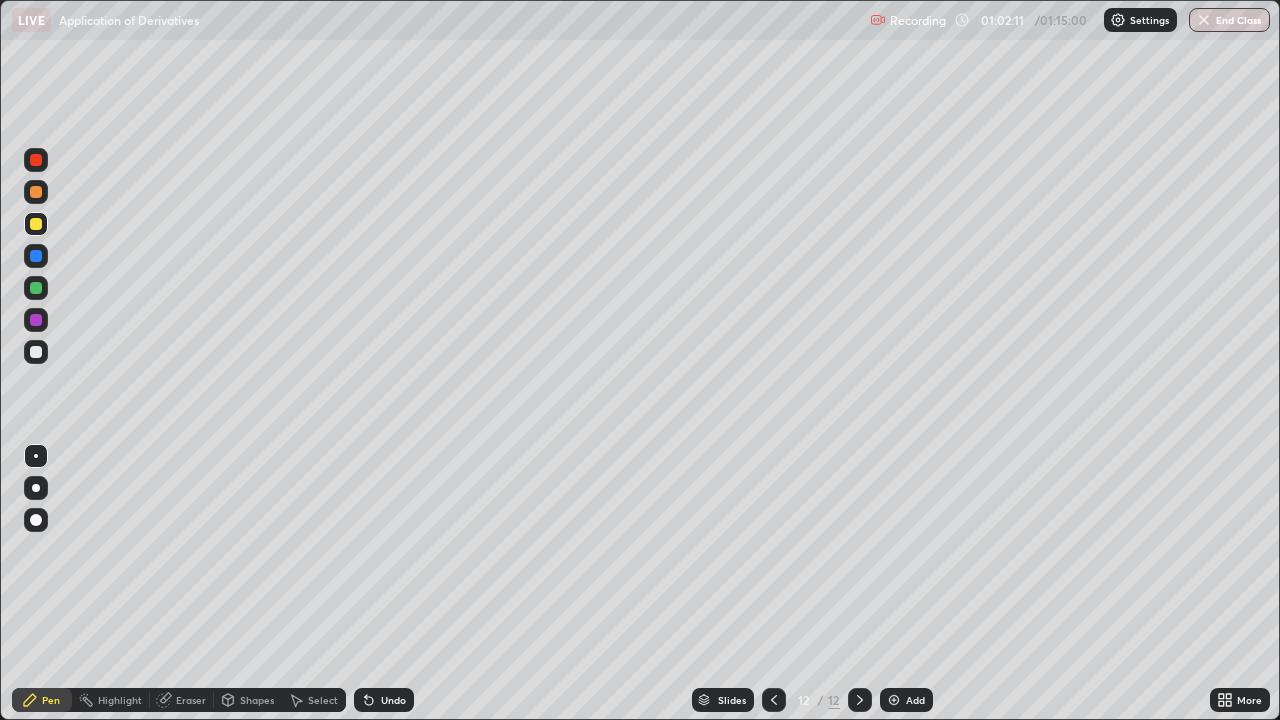 click at bounding box center (36, 352) 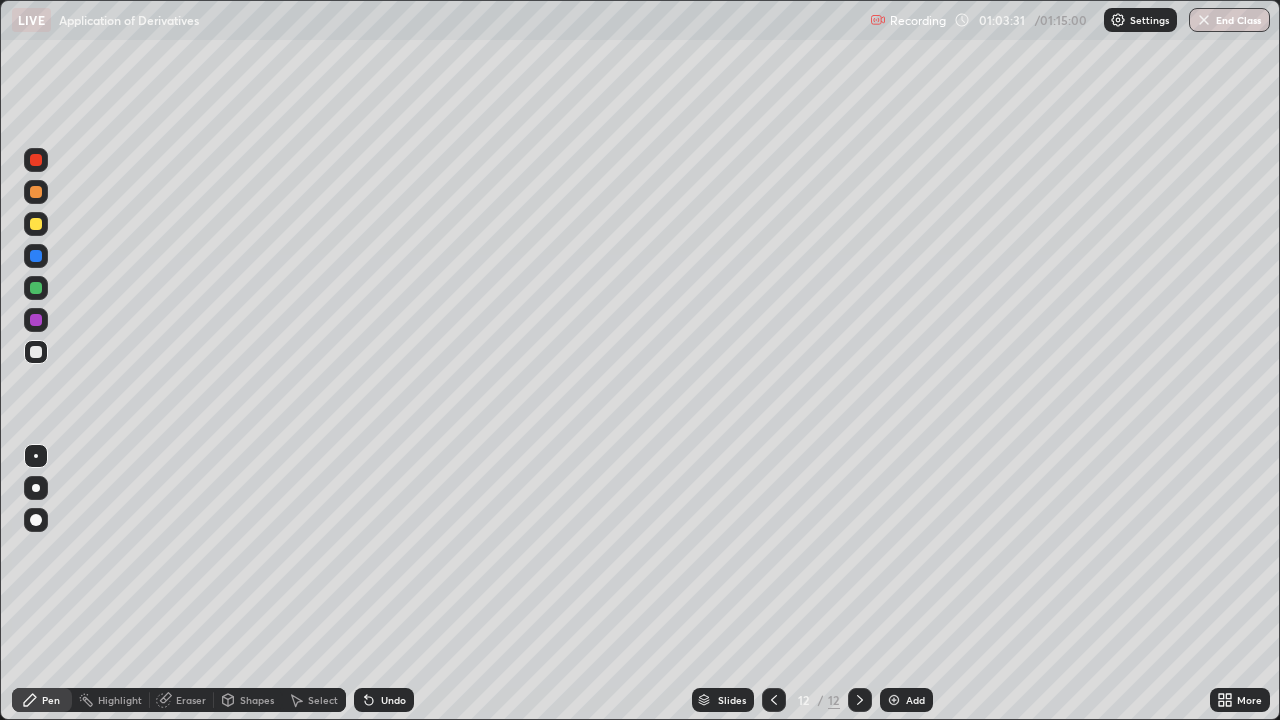 click at bounding box center [894, 700] 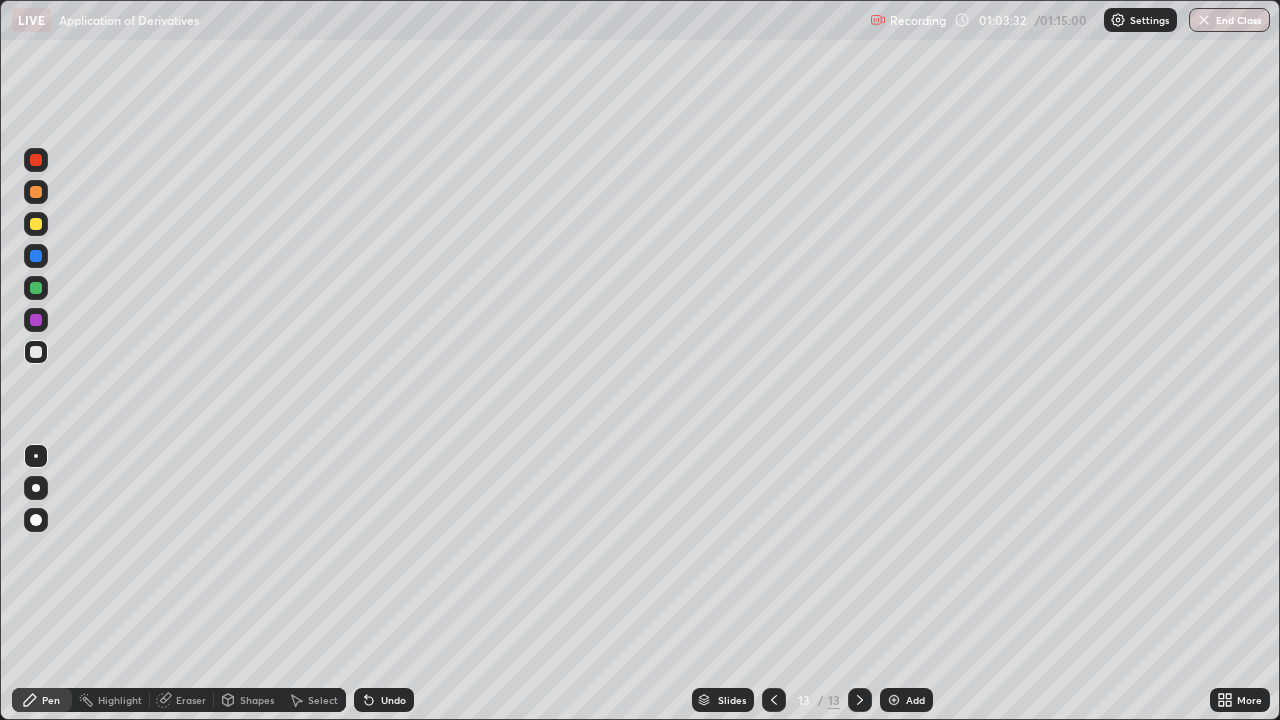 click at bounding box center (36, 224) 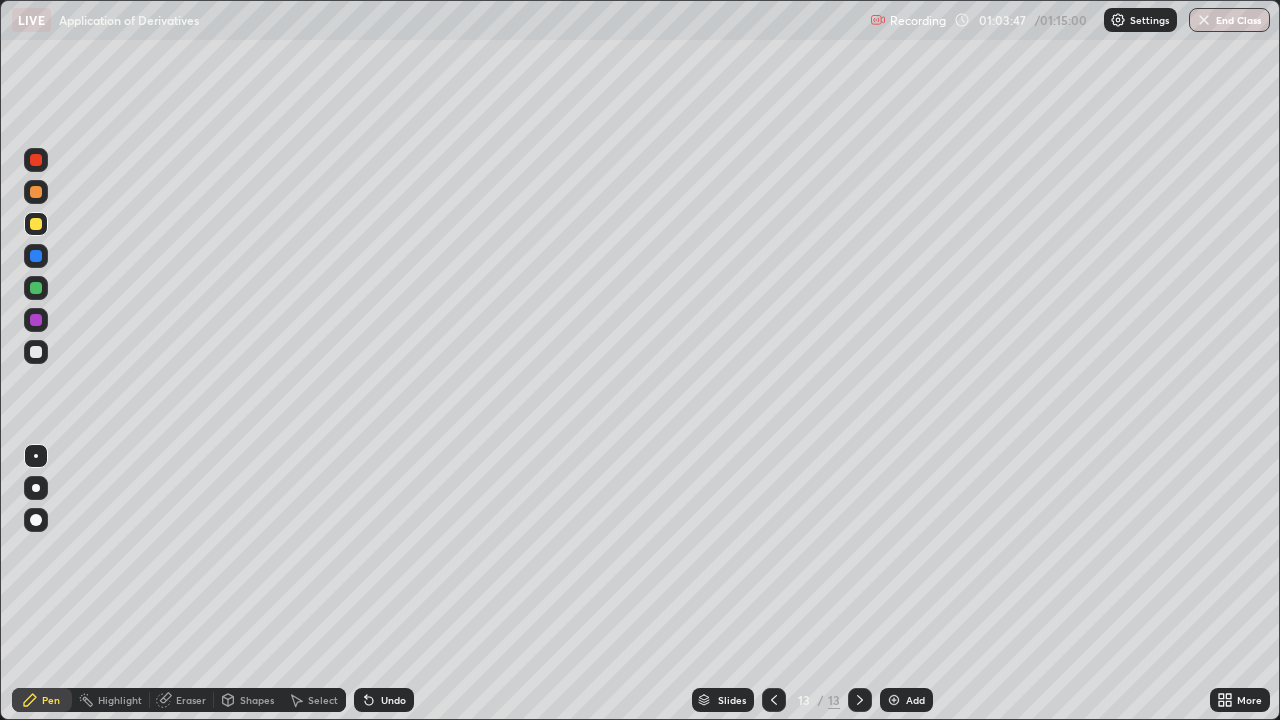 click at bounding box center (36, 352) 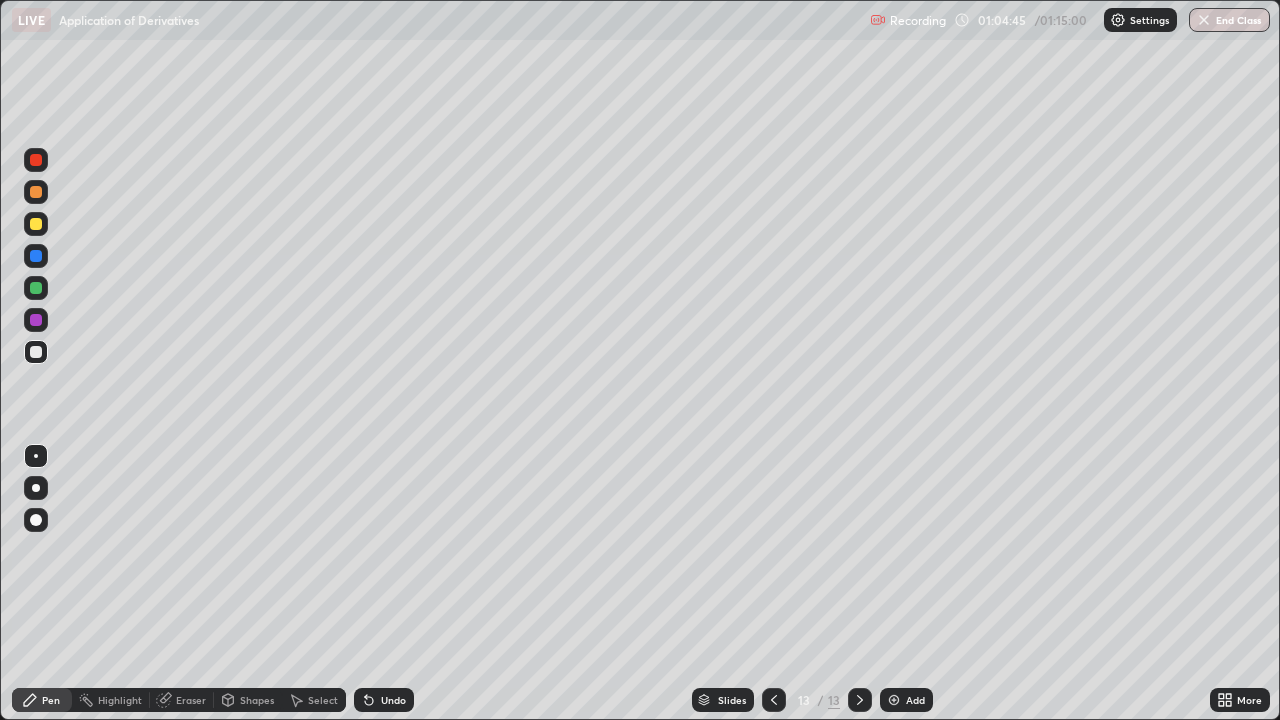 click at bounding box center [36, 288] 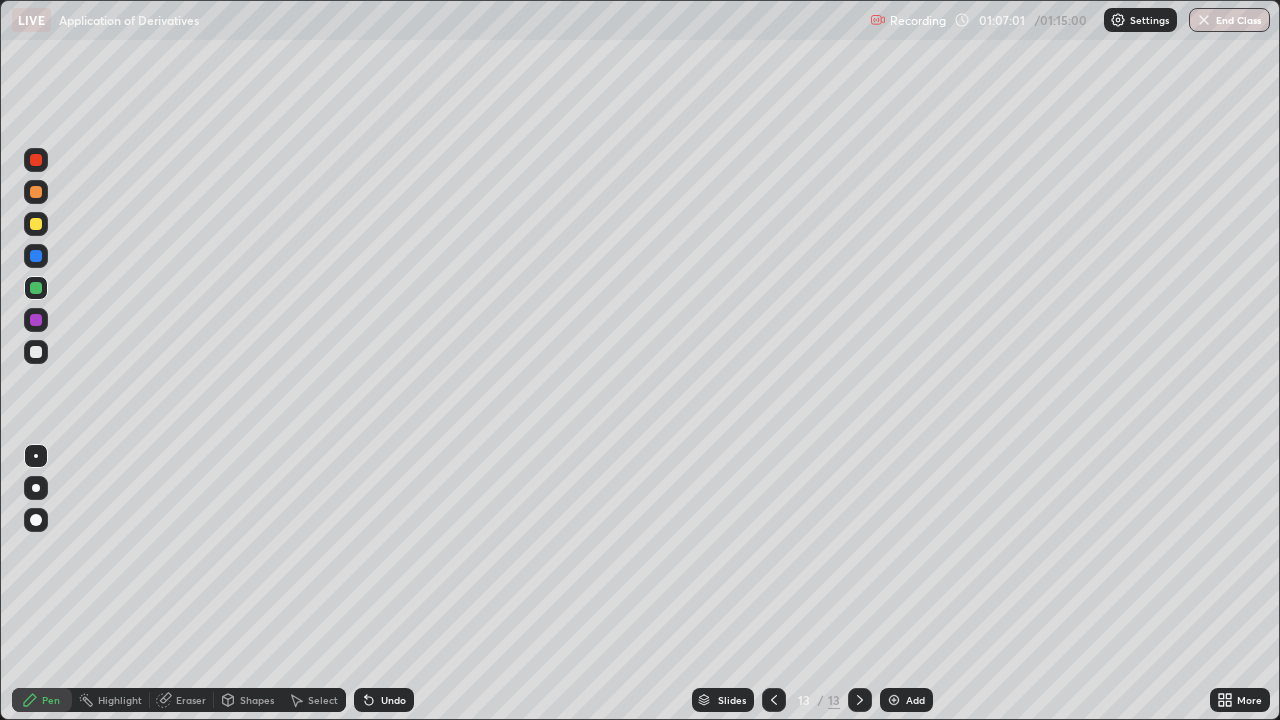 click at bounding box center [774, 700] 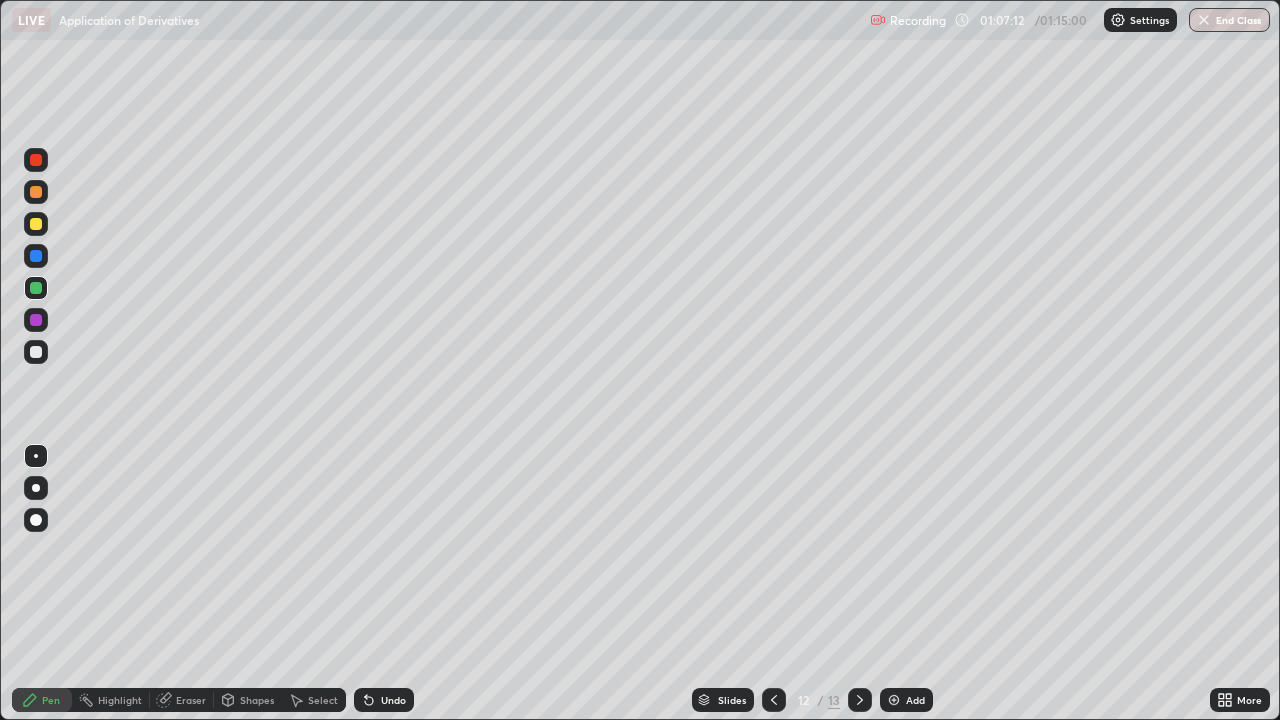 click at bounding box center (774, 700) 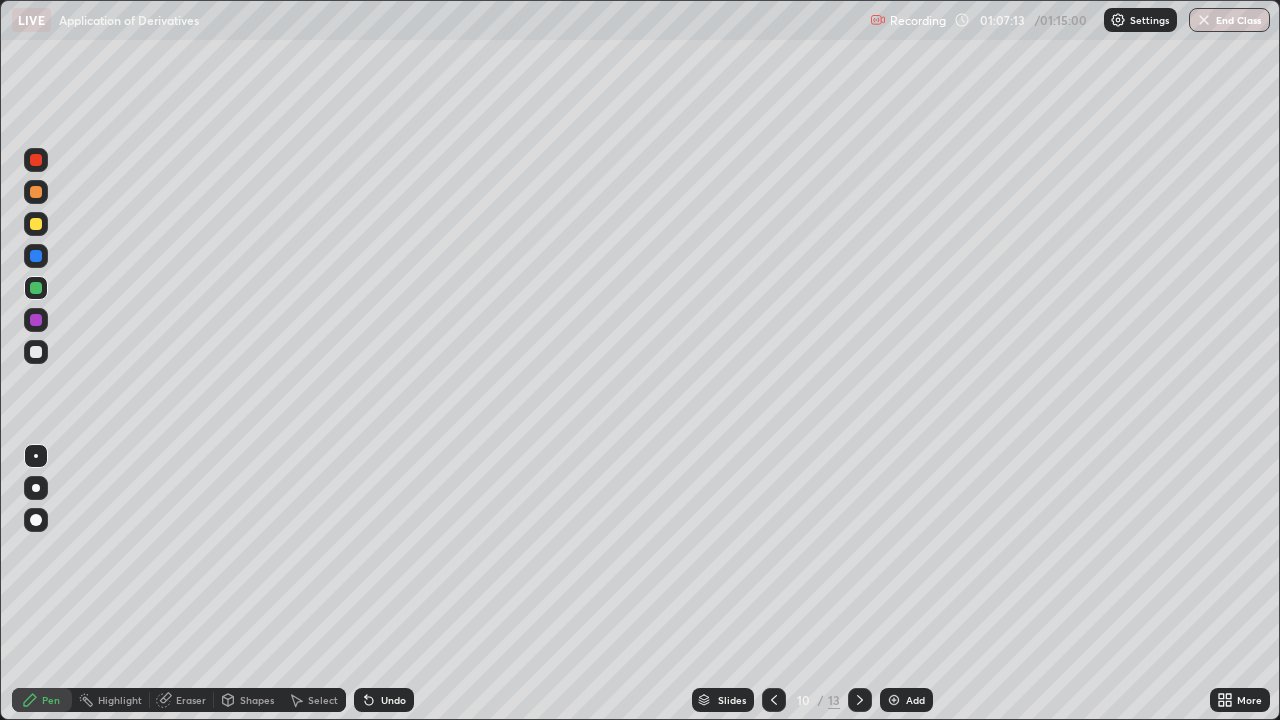 click 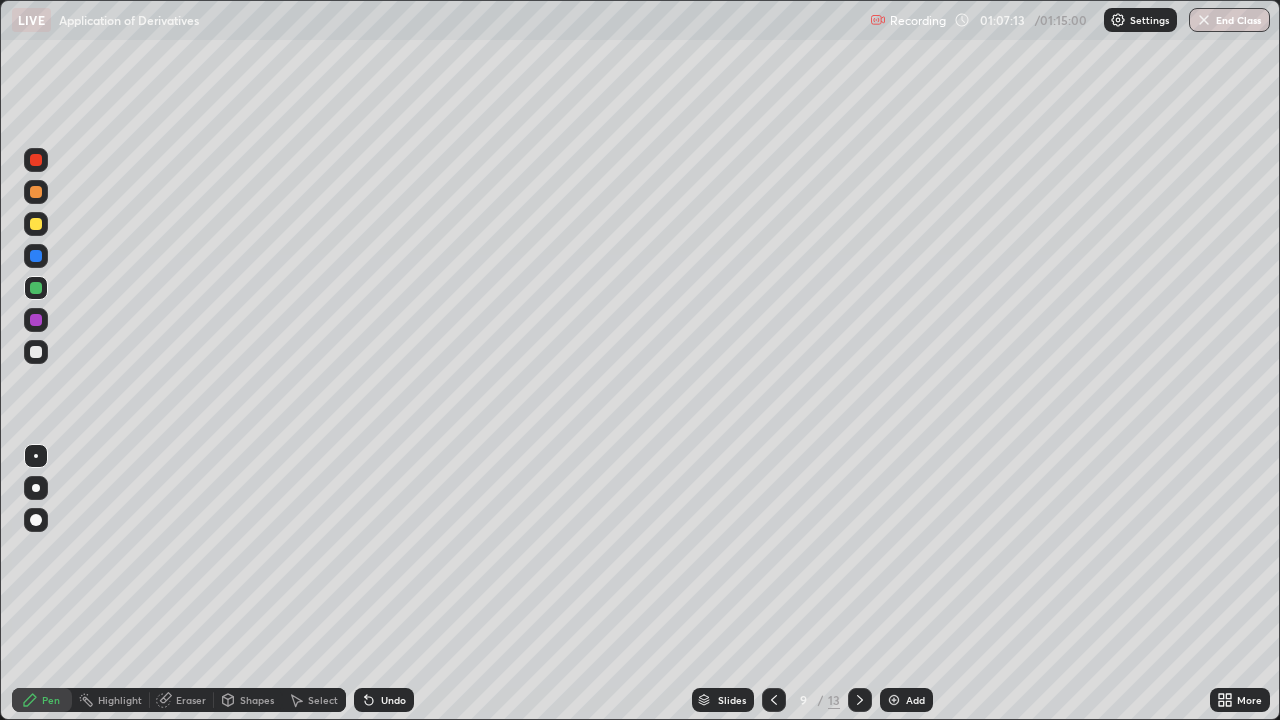 click 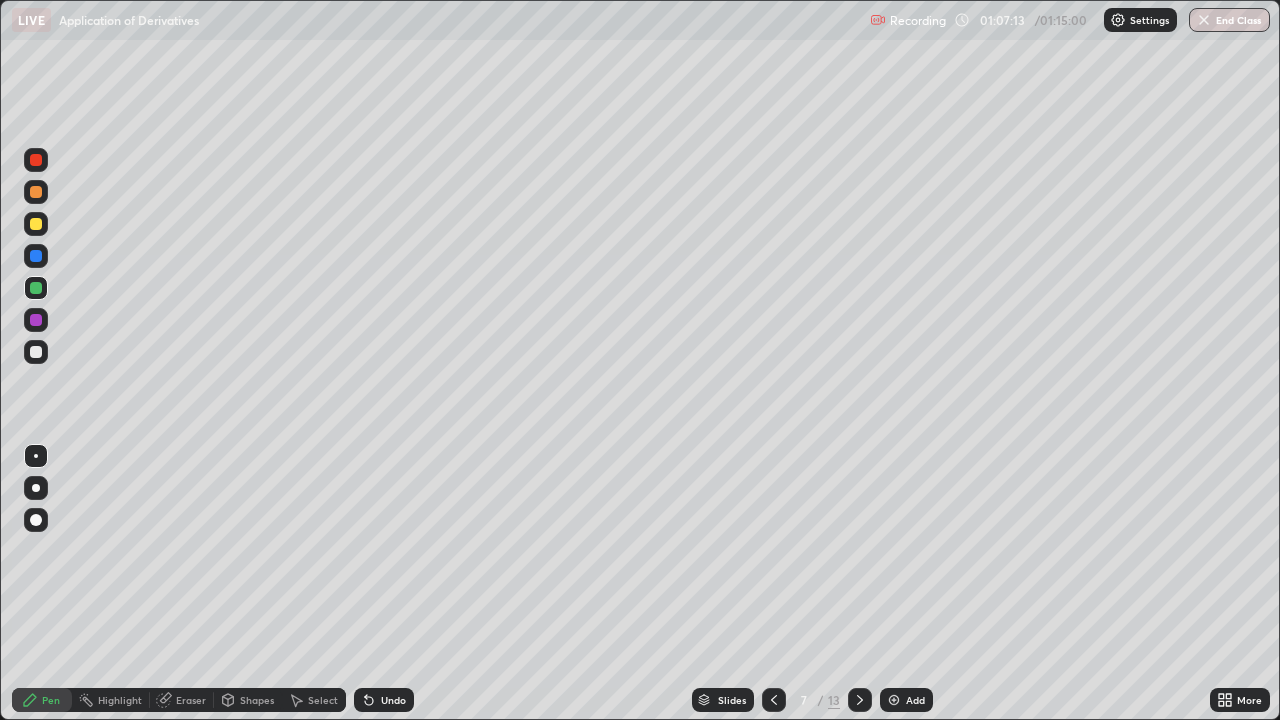 click 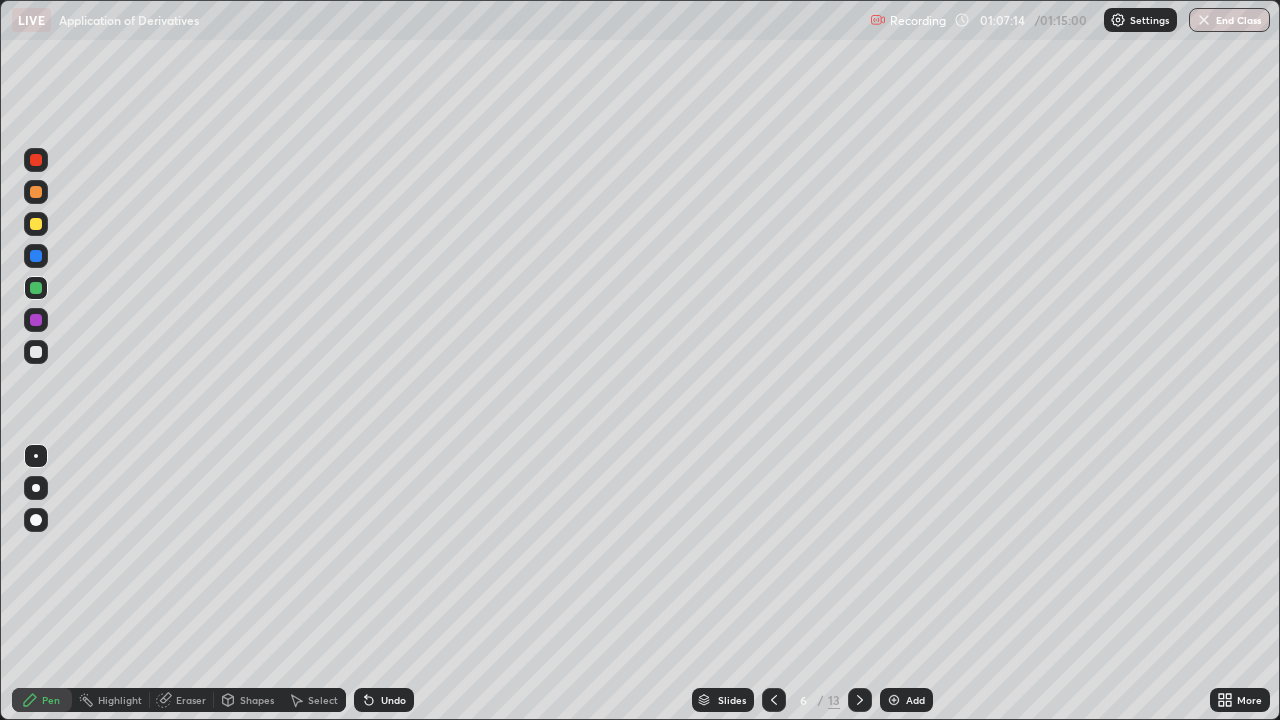 click 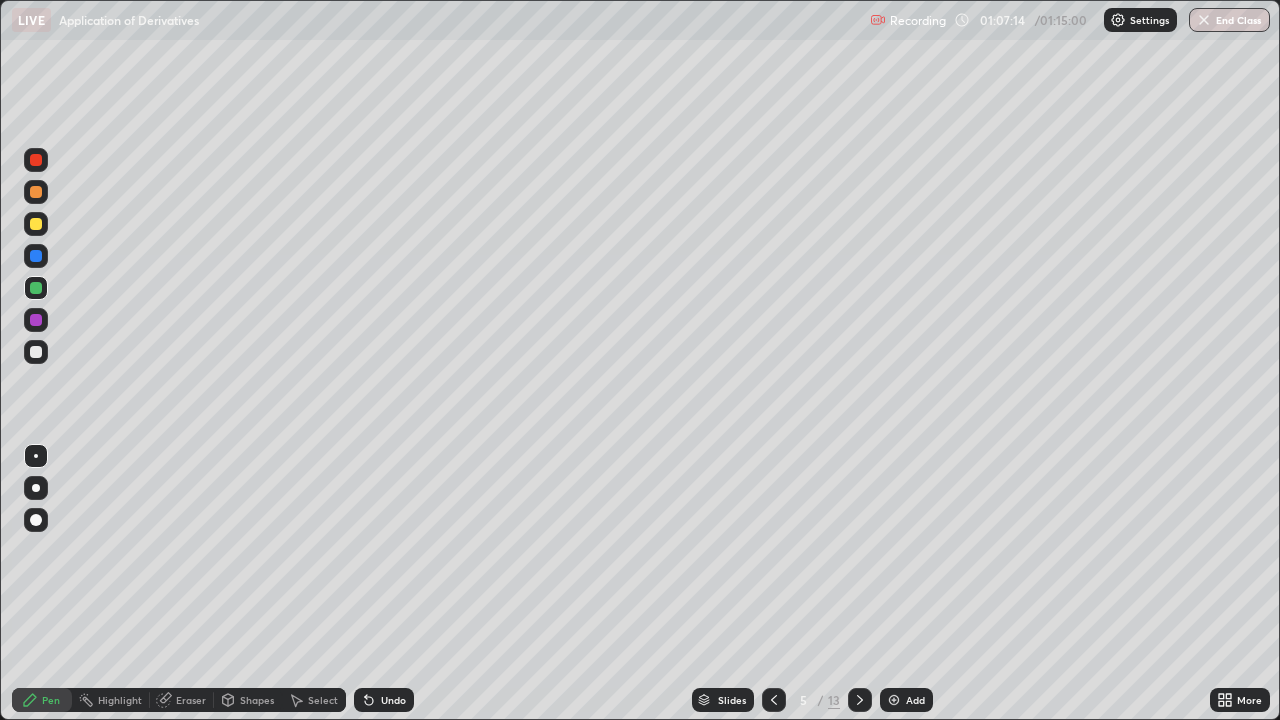 click 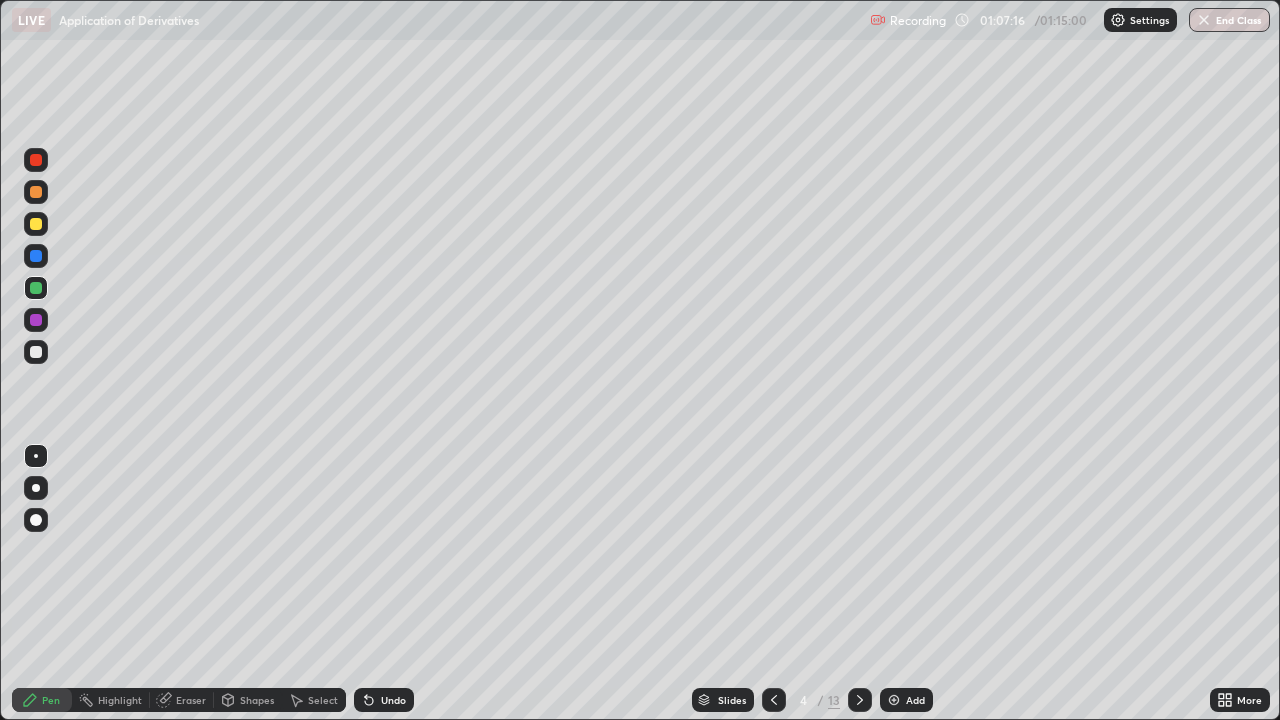 click 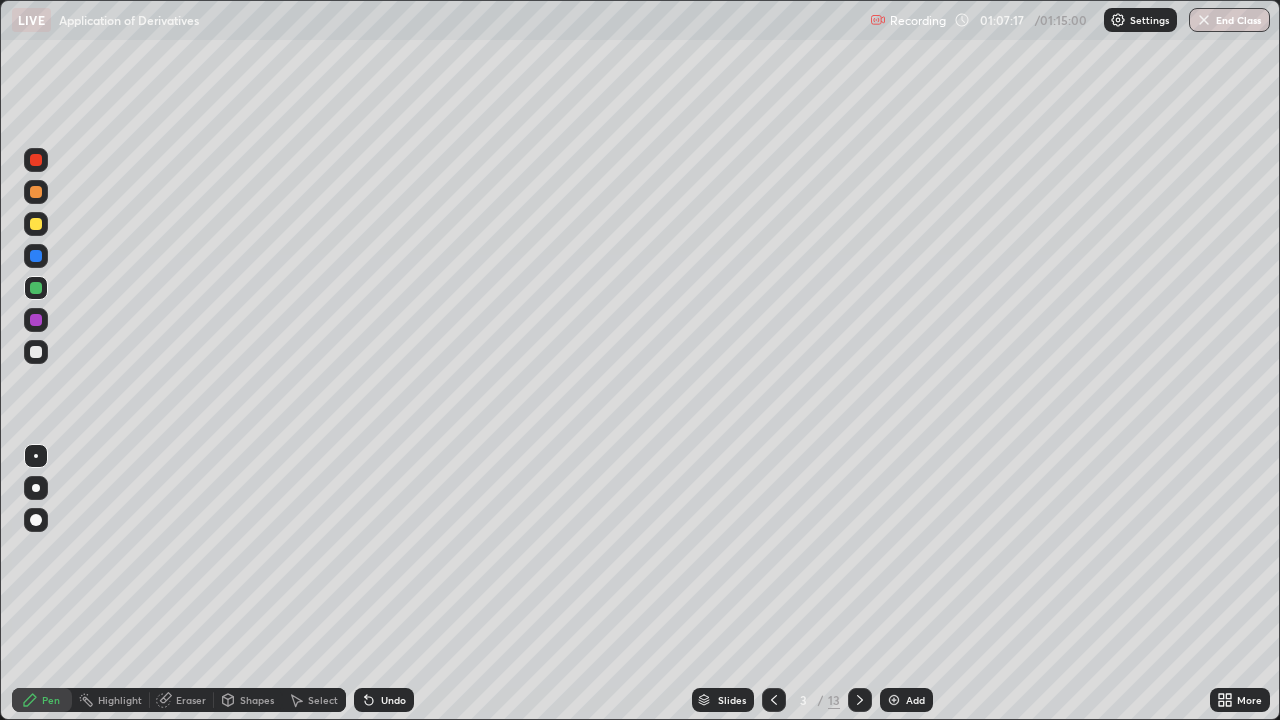 click 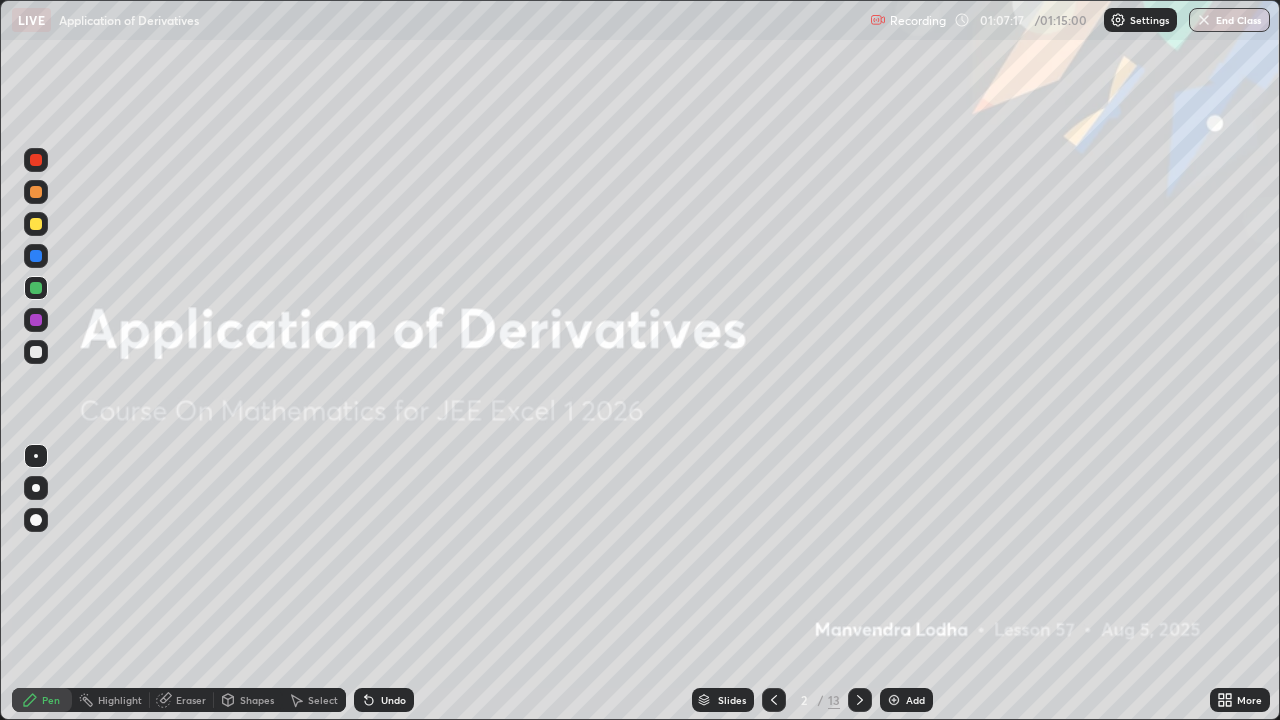 click 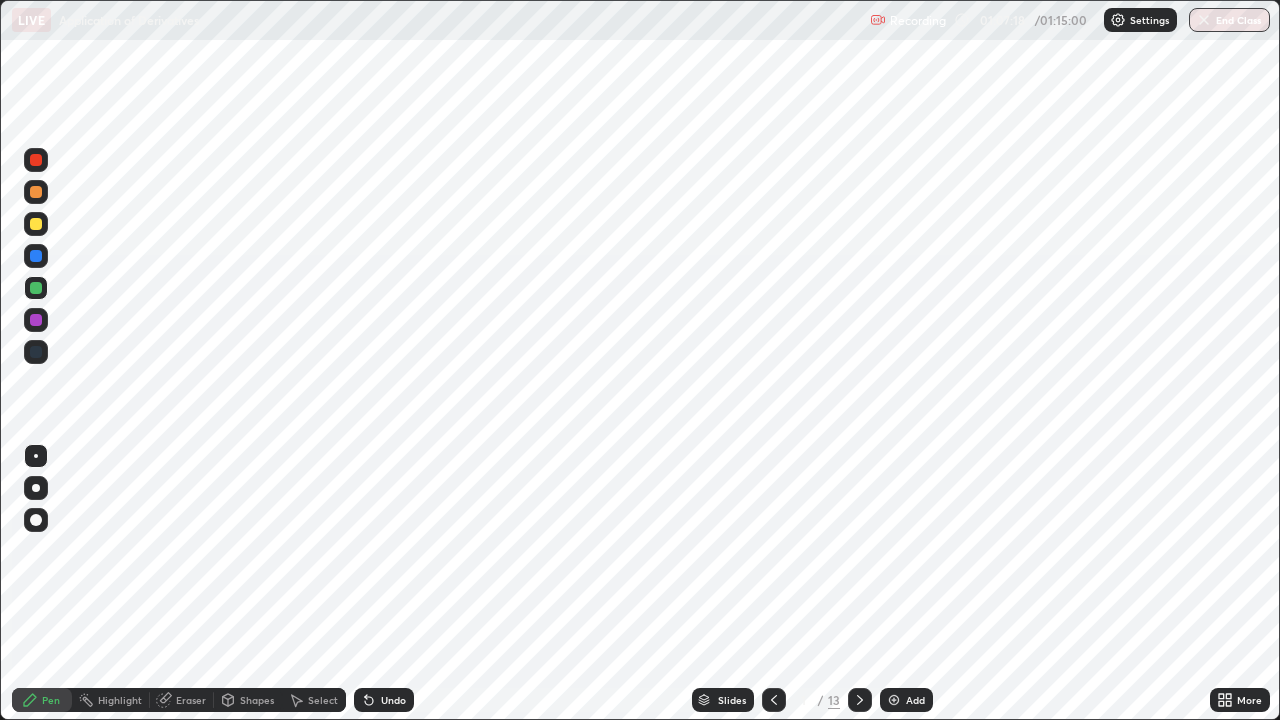 click at bounding box center [860, 700] 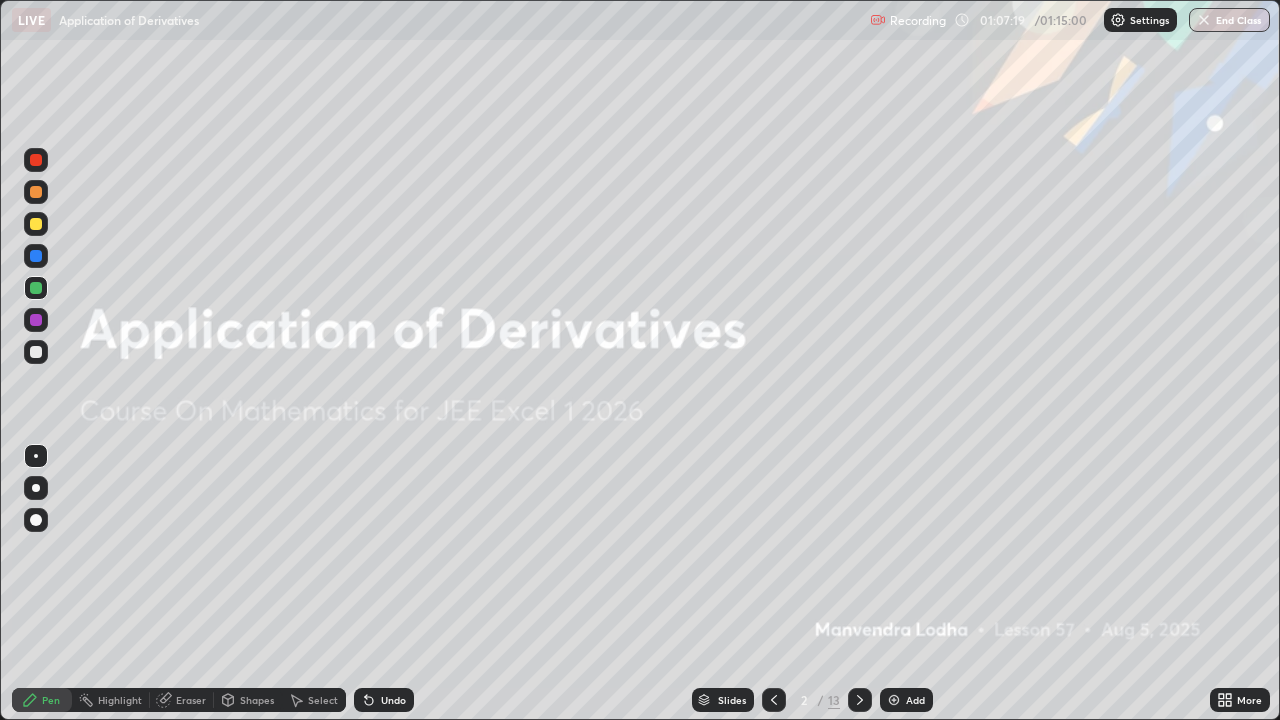 click 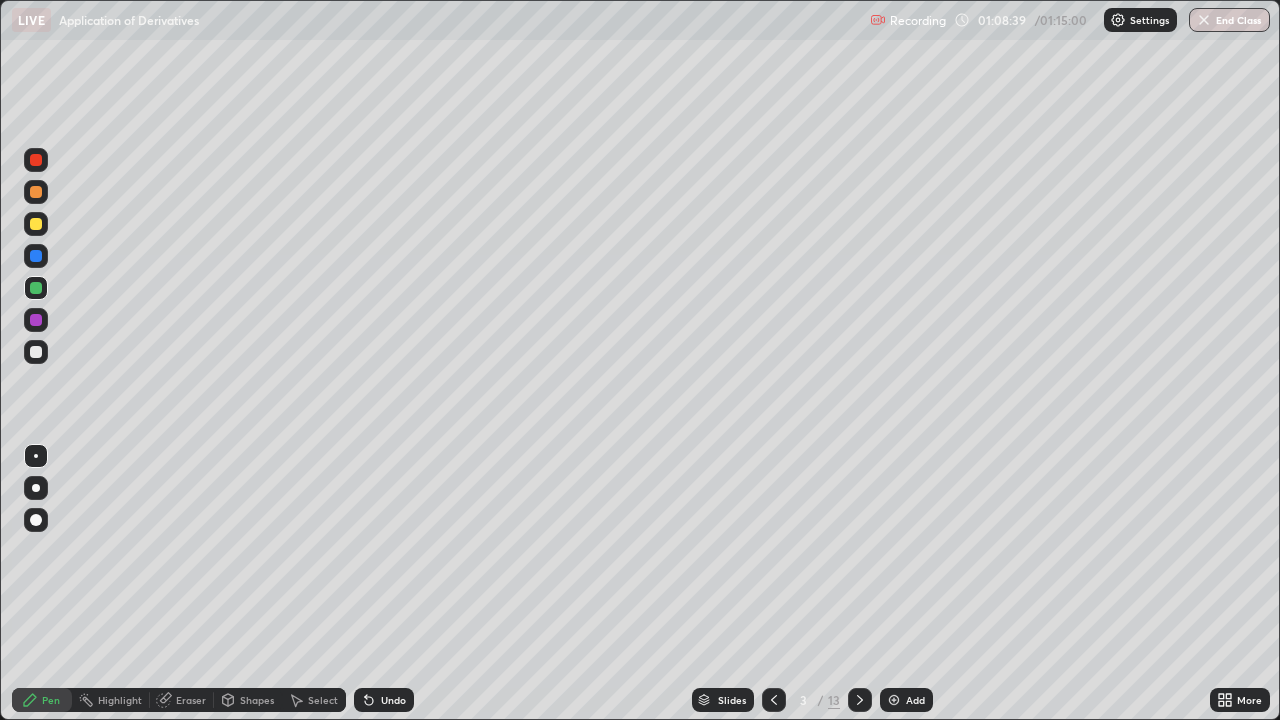 click at bounding box center [1204, 20] 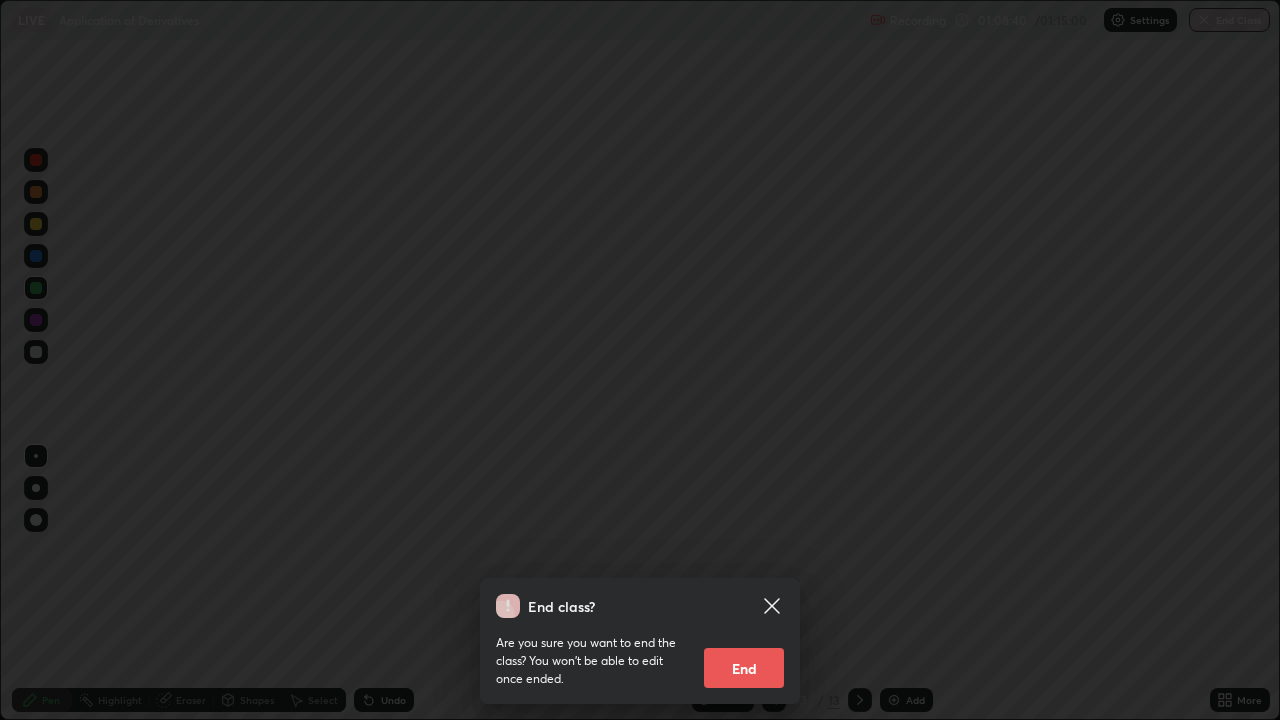 click on "End class? Are you sure you want to end the class? You won’t be able to edit once ended. End" at bounding box center (640, 360) 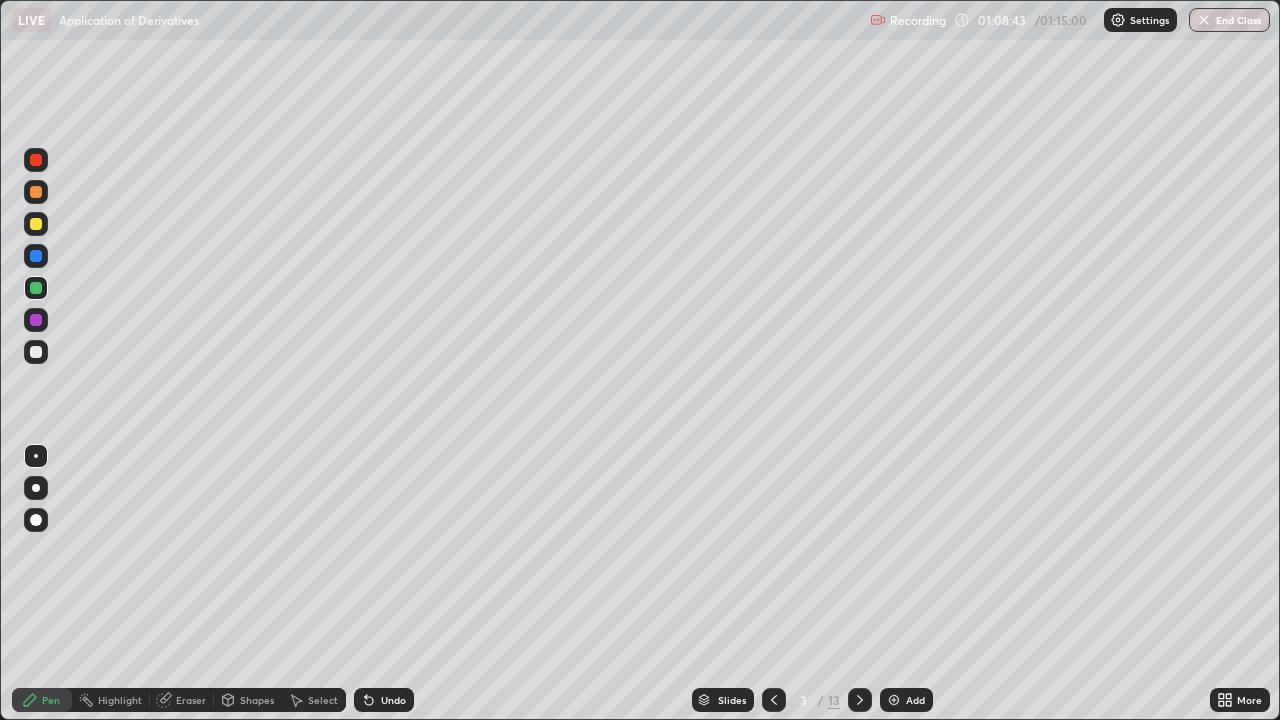 click on "End Class" at bounding box center (1229, 20) 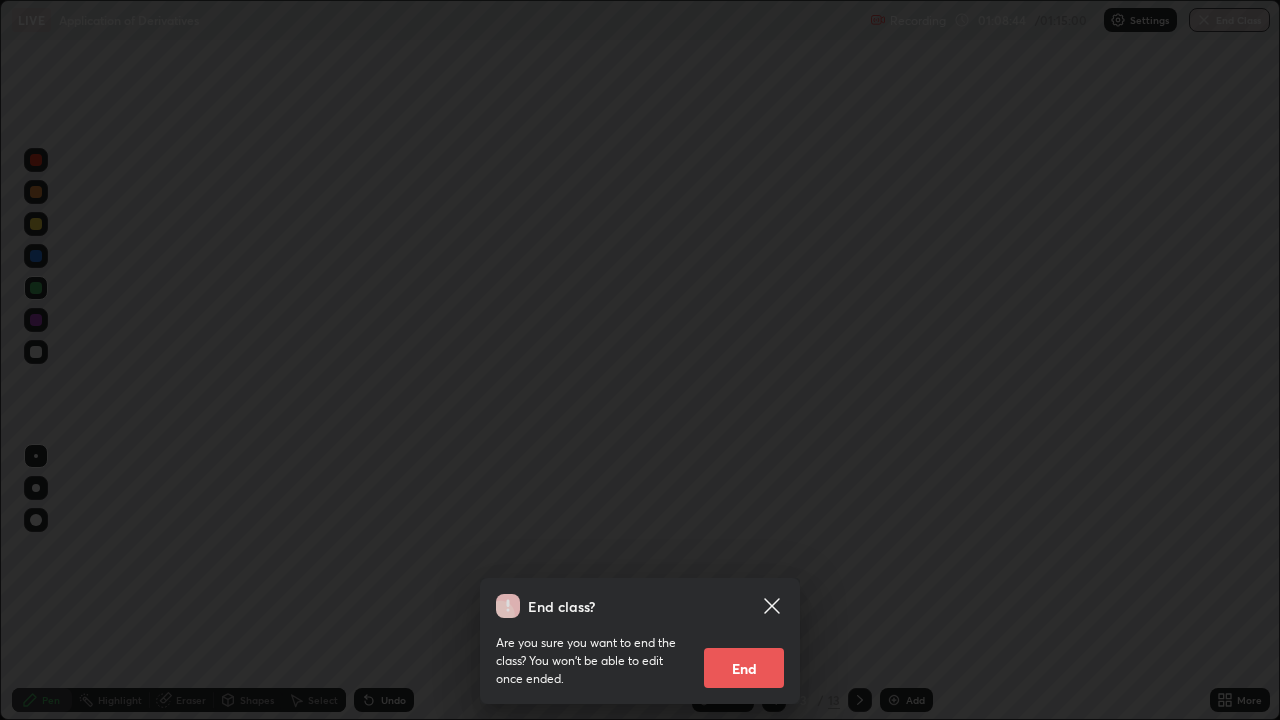 click on "End" at bounding box center [744, 668] 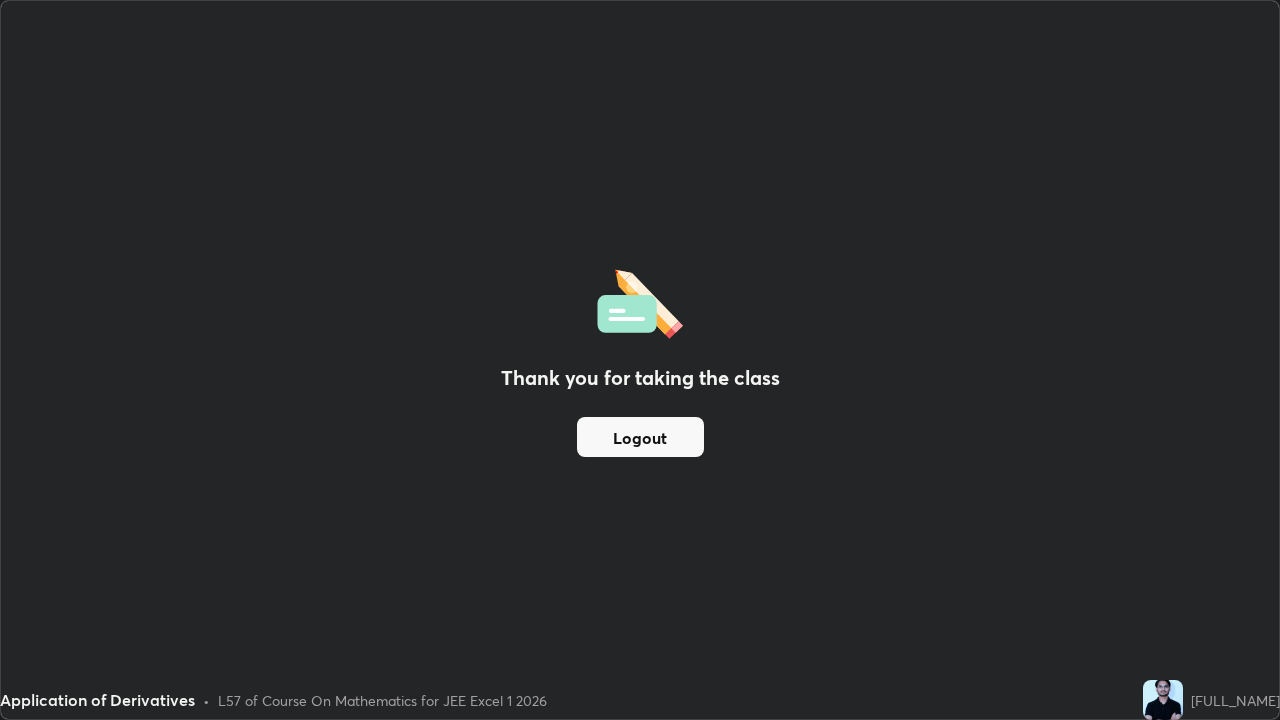 click on "Logout" at bounding box center (640, 437) 